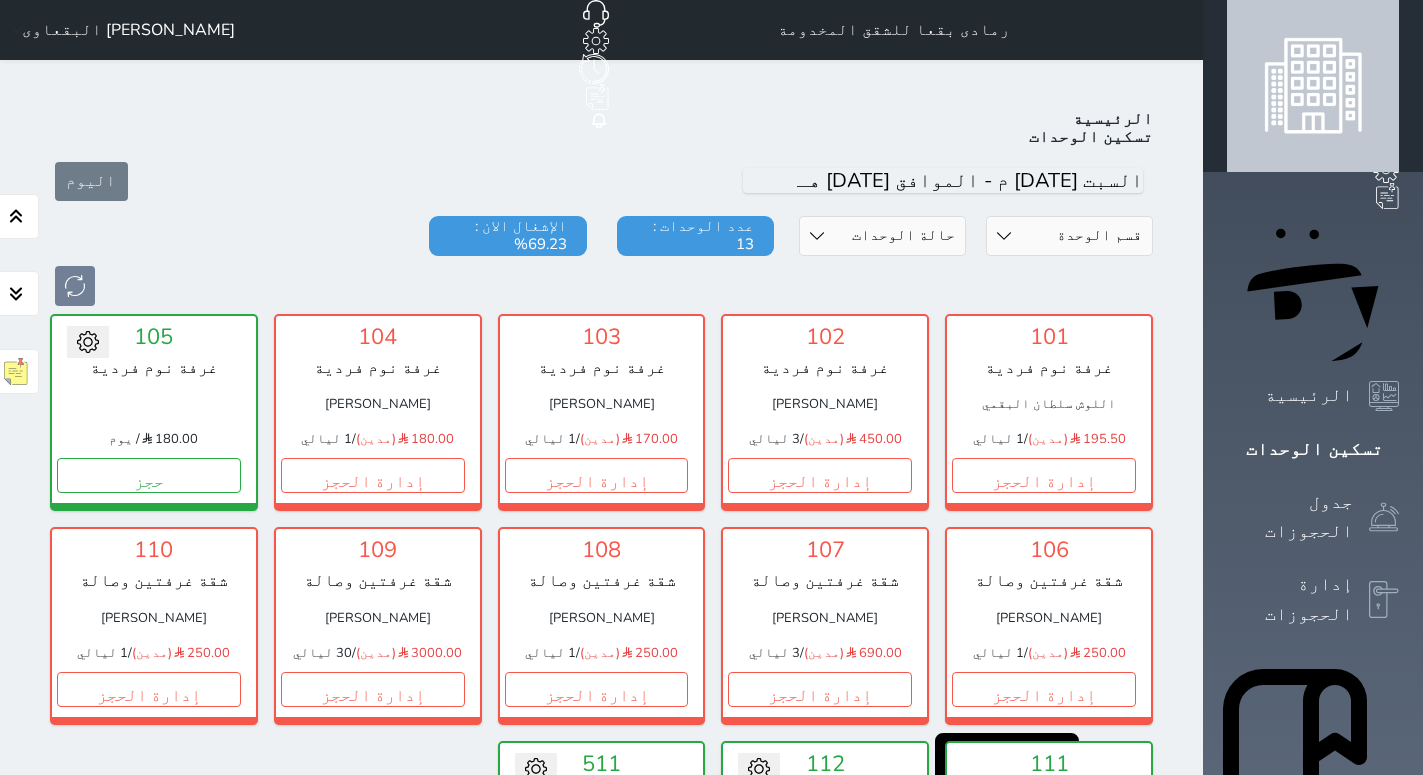 click on "حجز" at bounding box center [149, 475] 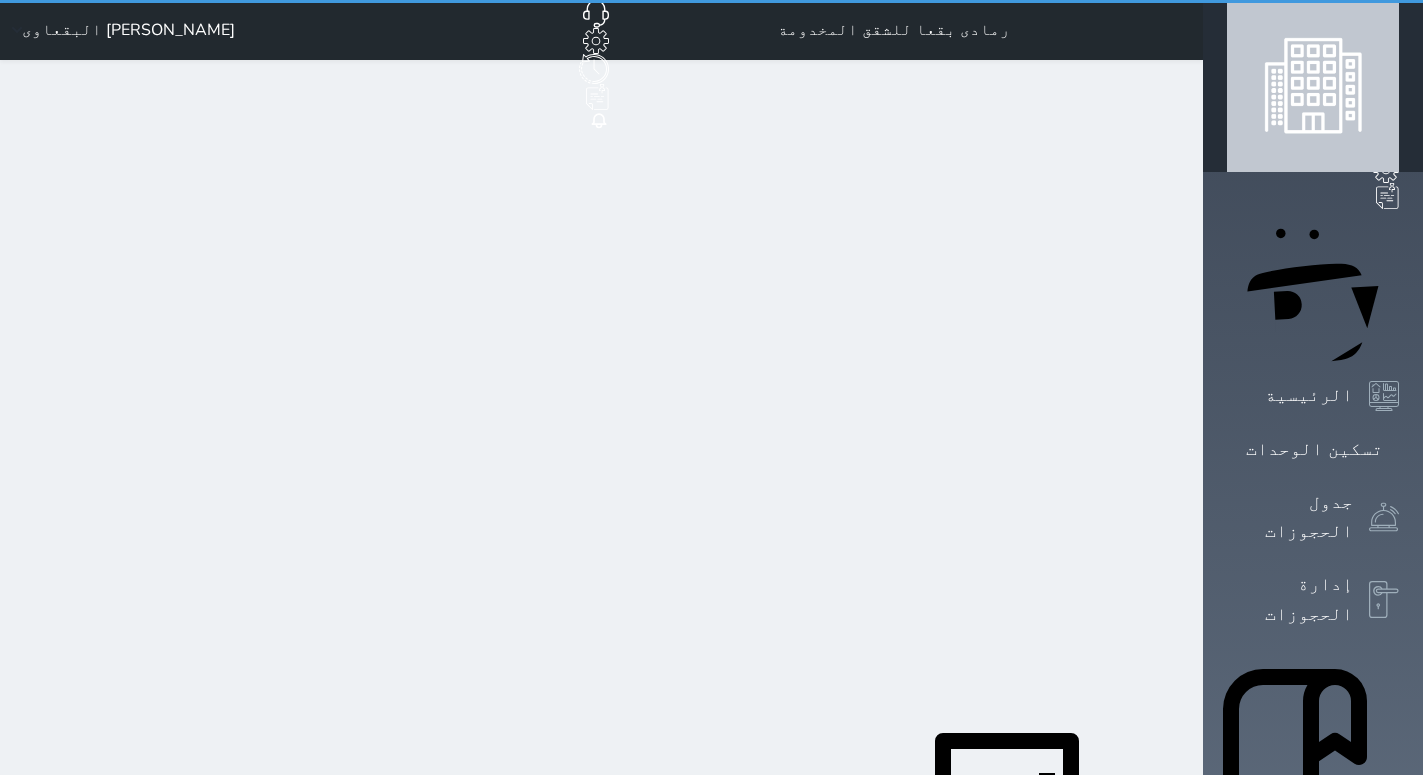 scroll, scrollTop: 0, scrollLeft: 0, axis: both 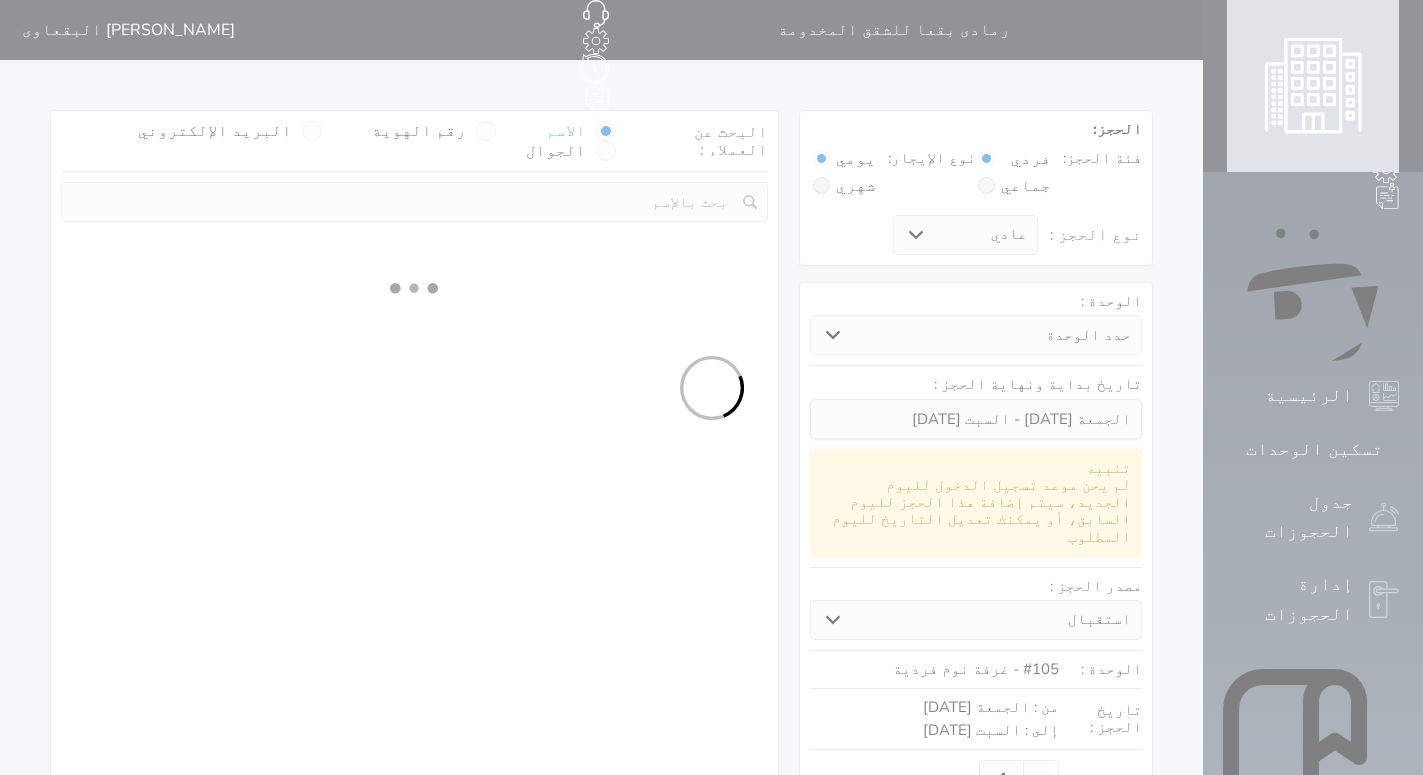 select 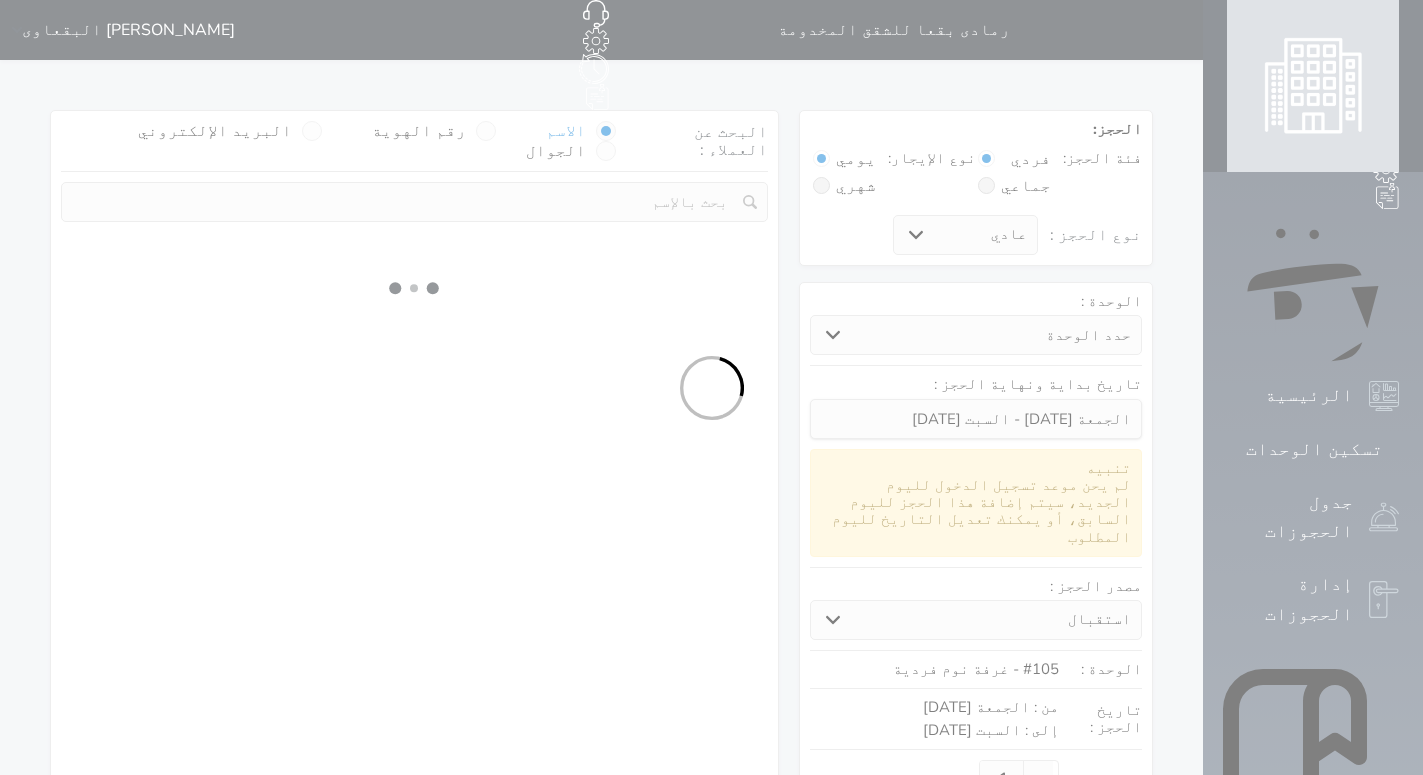 select on "1" 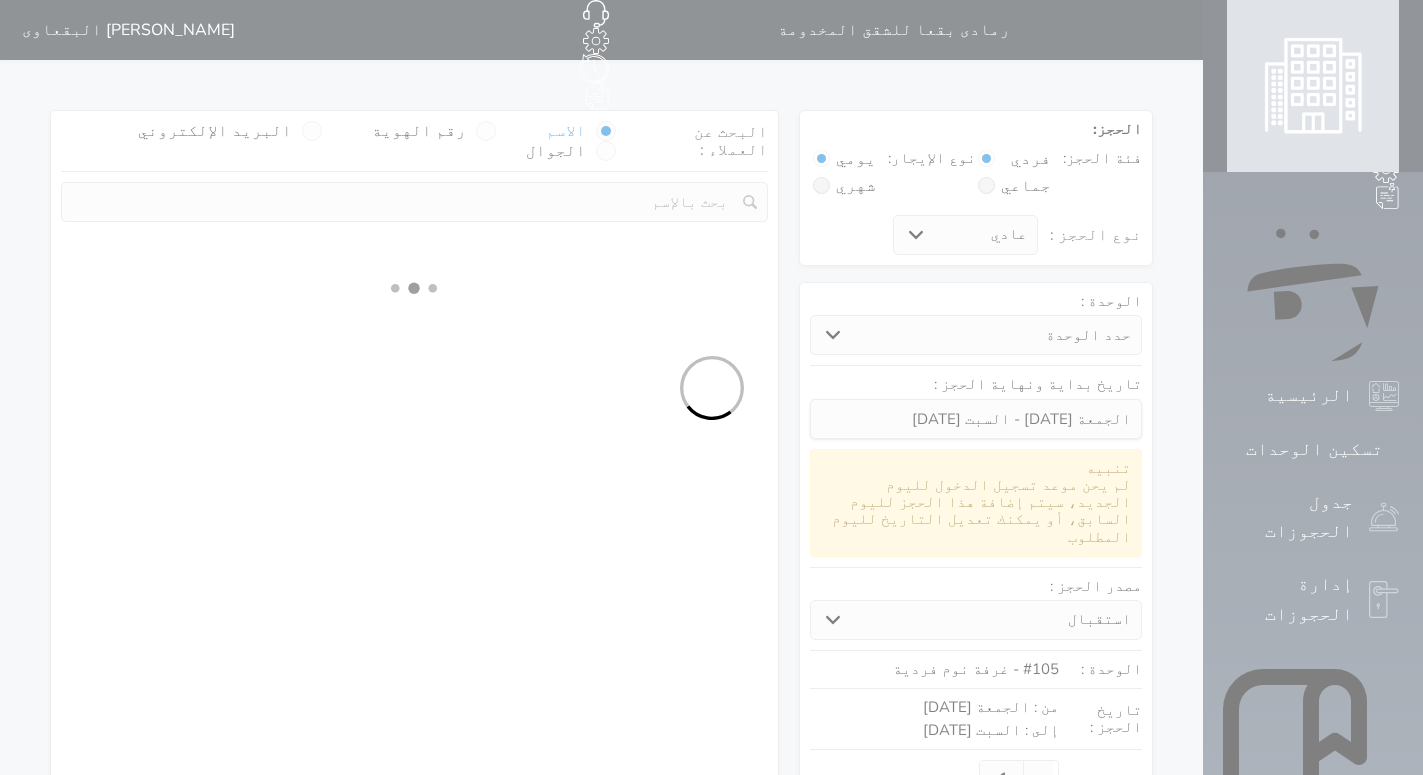 select on "113" 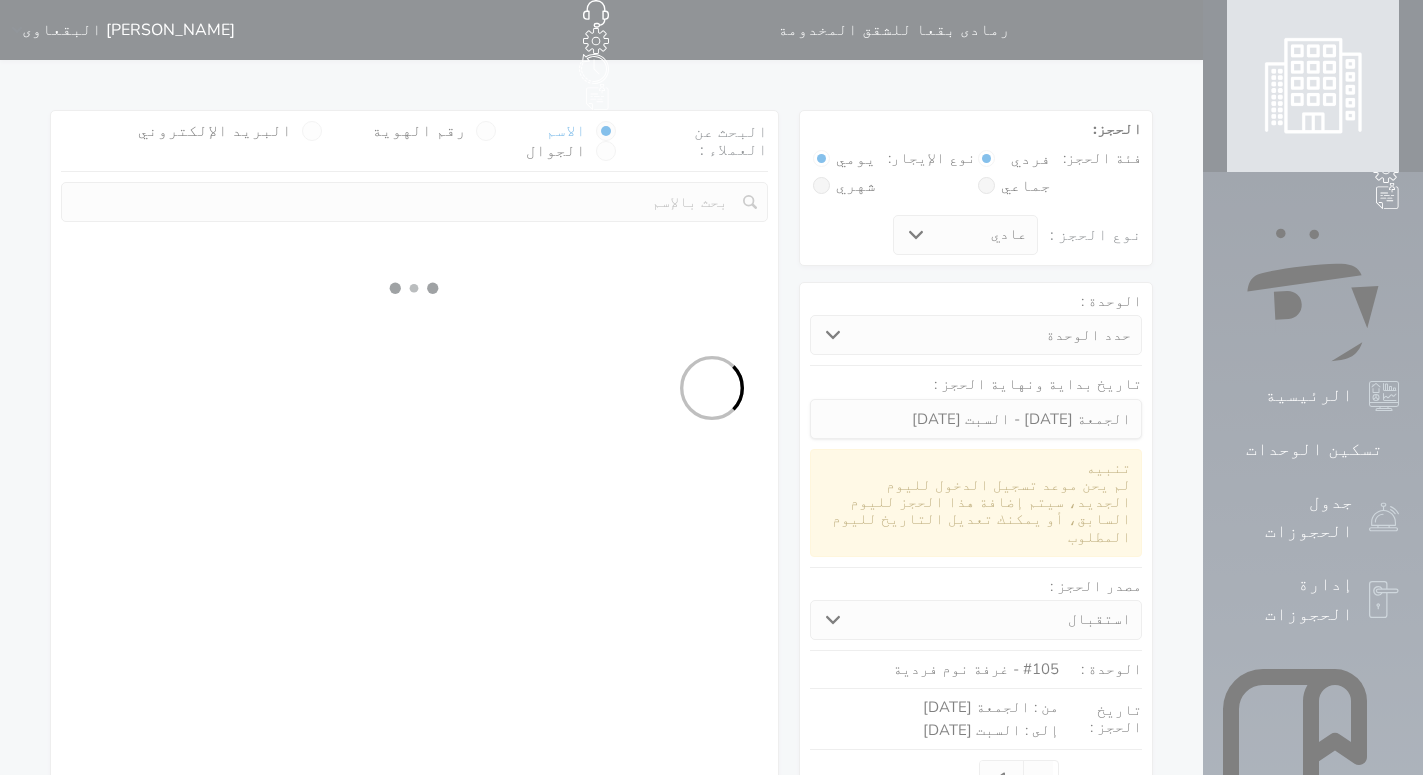 select on "1" 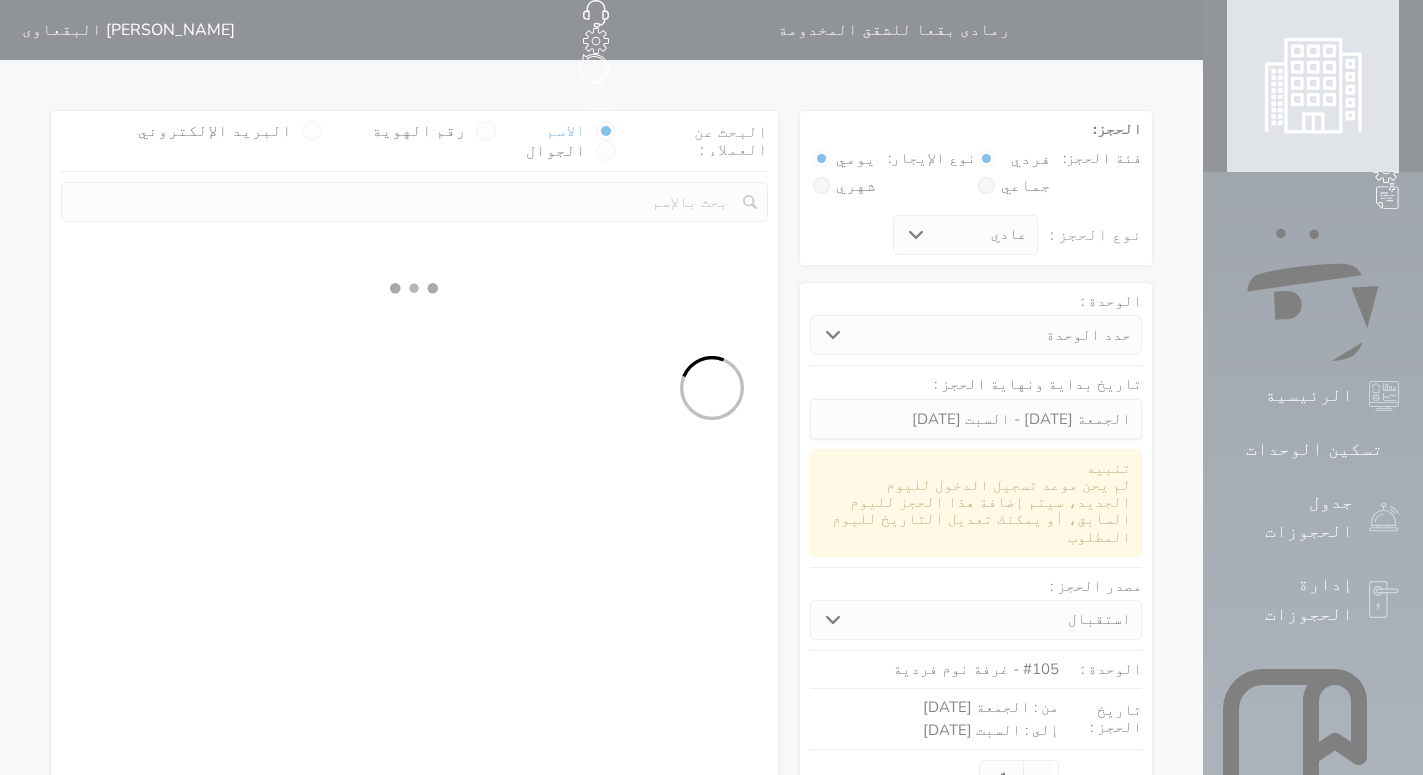 select 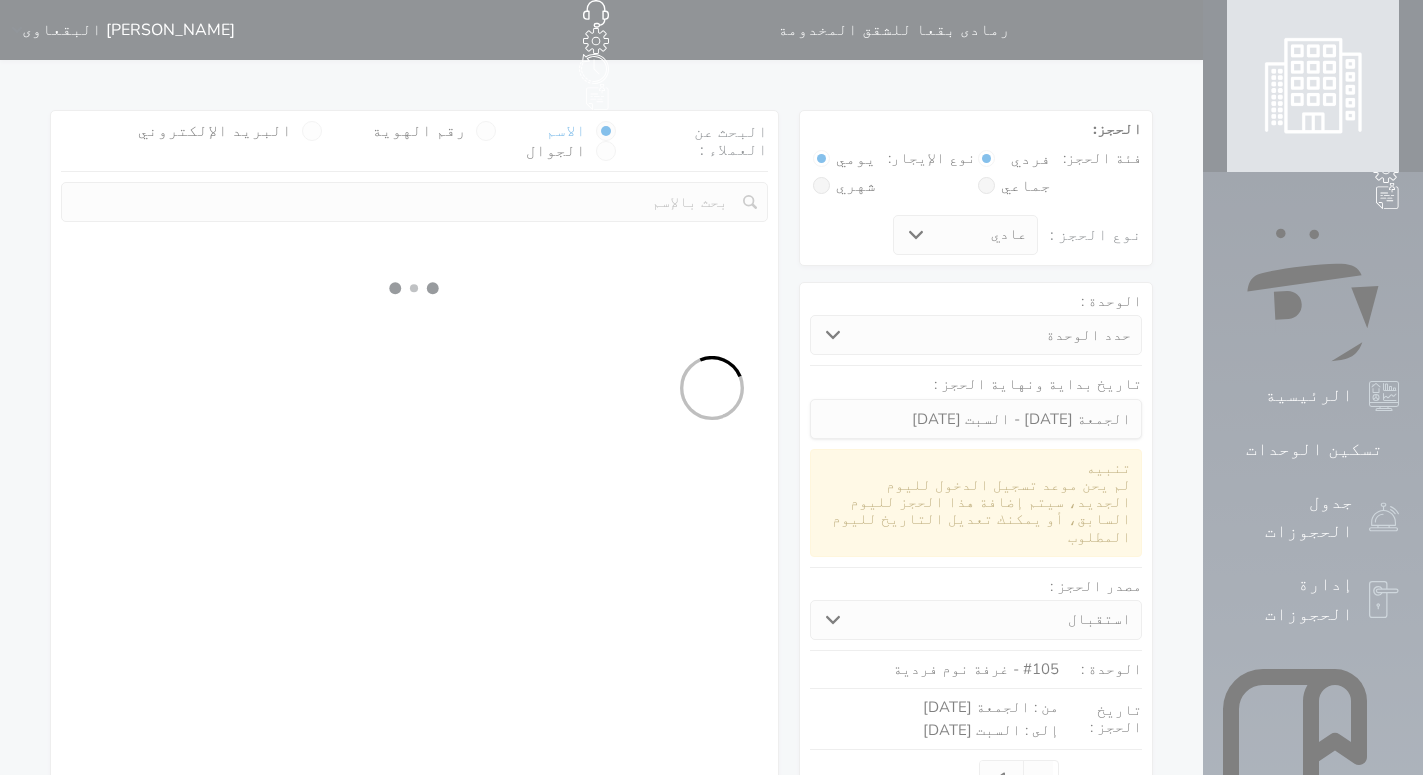 select on "7" 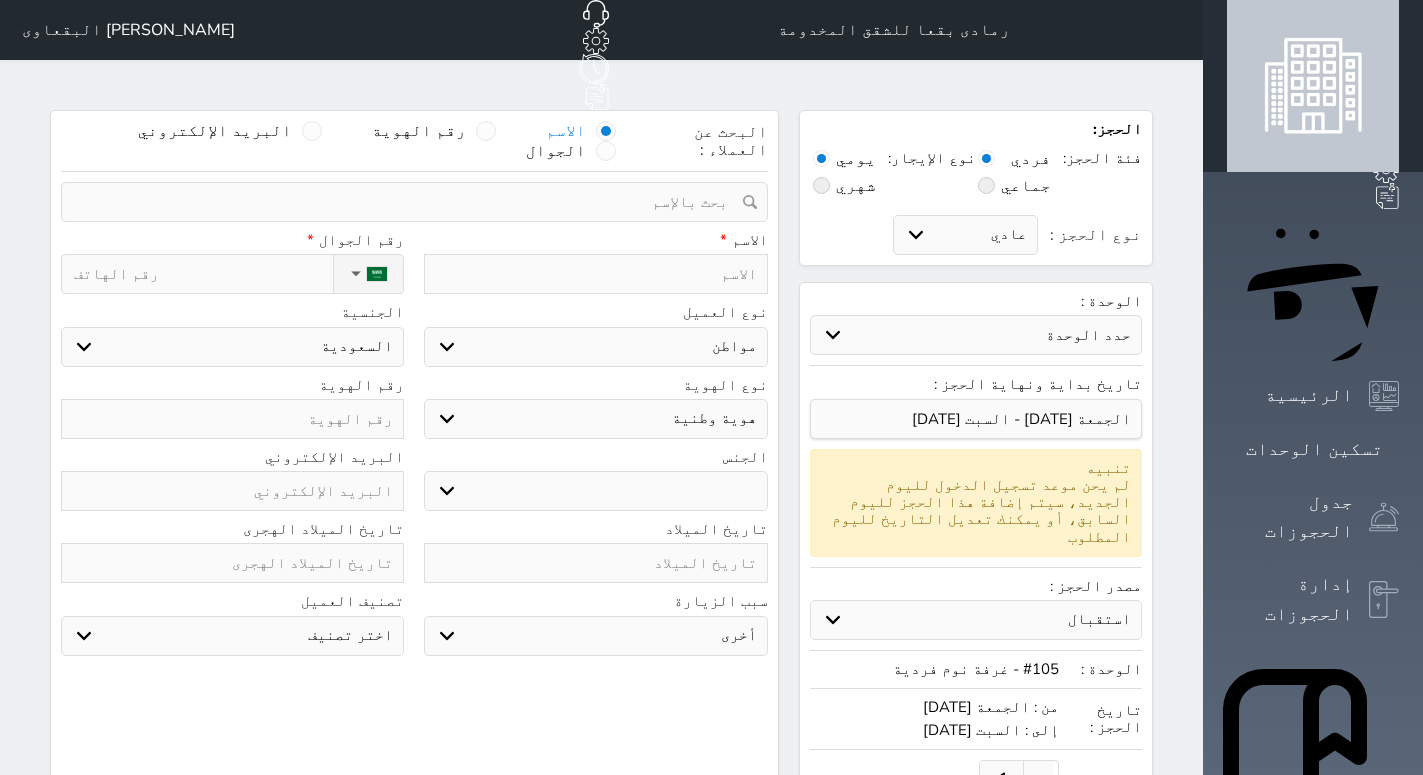 select 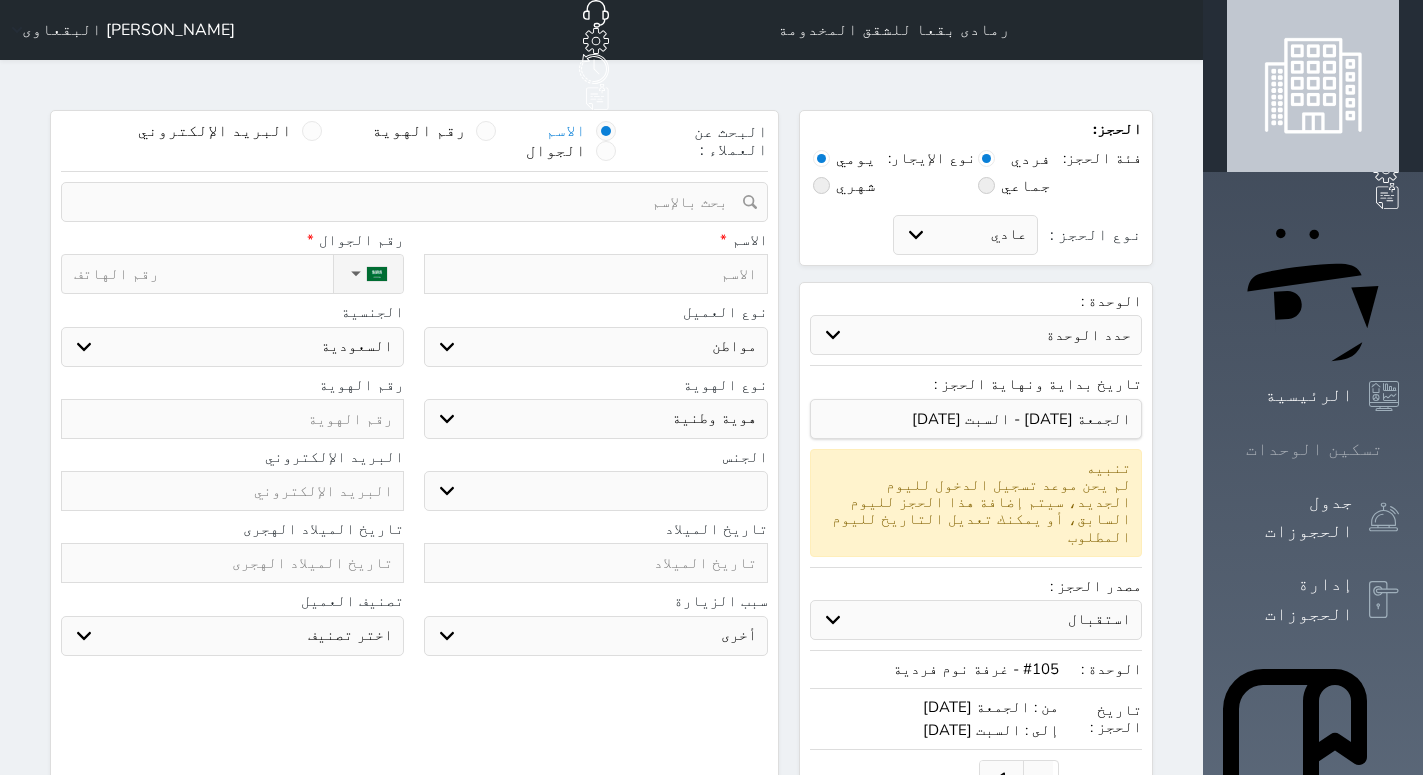 click 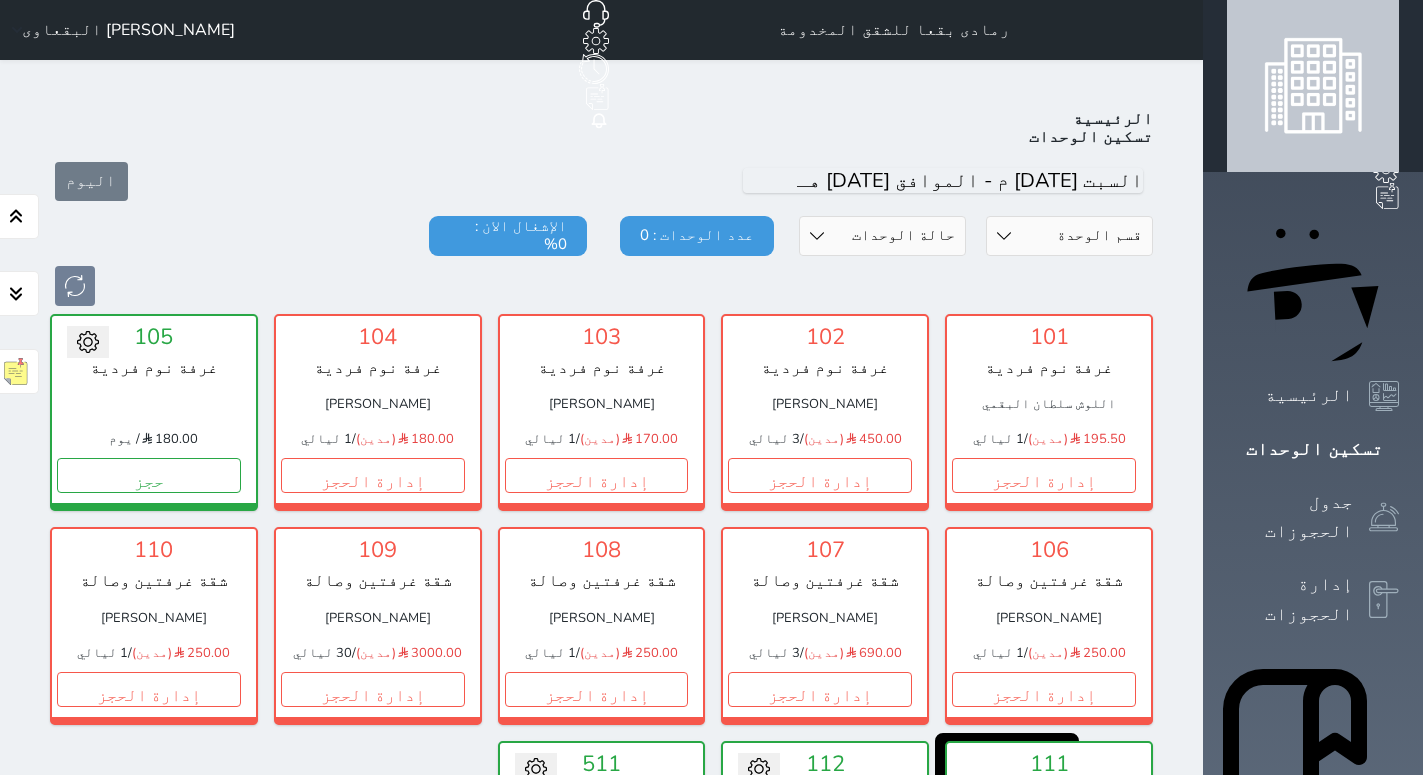 scroll, scrollTop: 78, scrollLeft: 0, axis: vertical 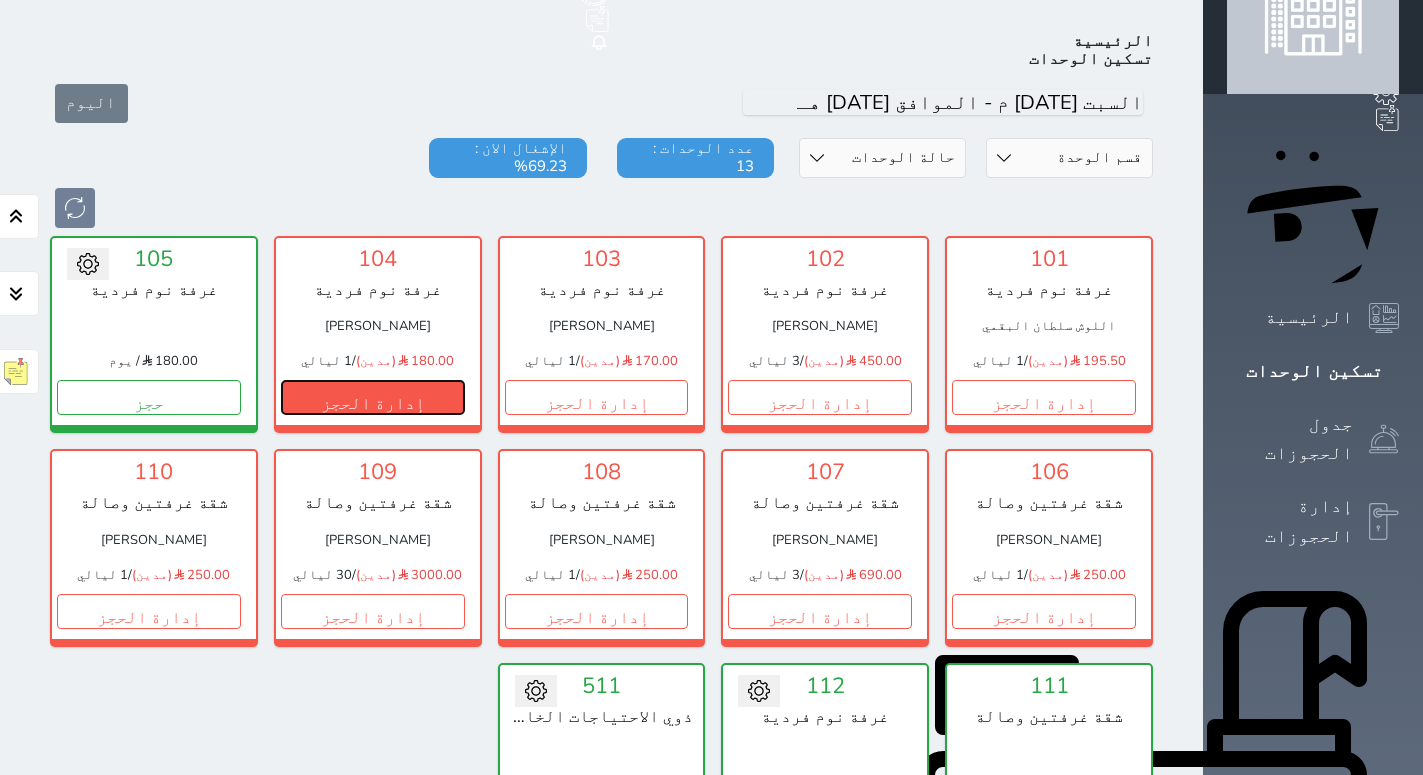 click on "إدارة الحجز" at bounding box center (373, 397) 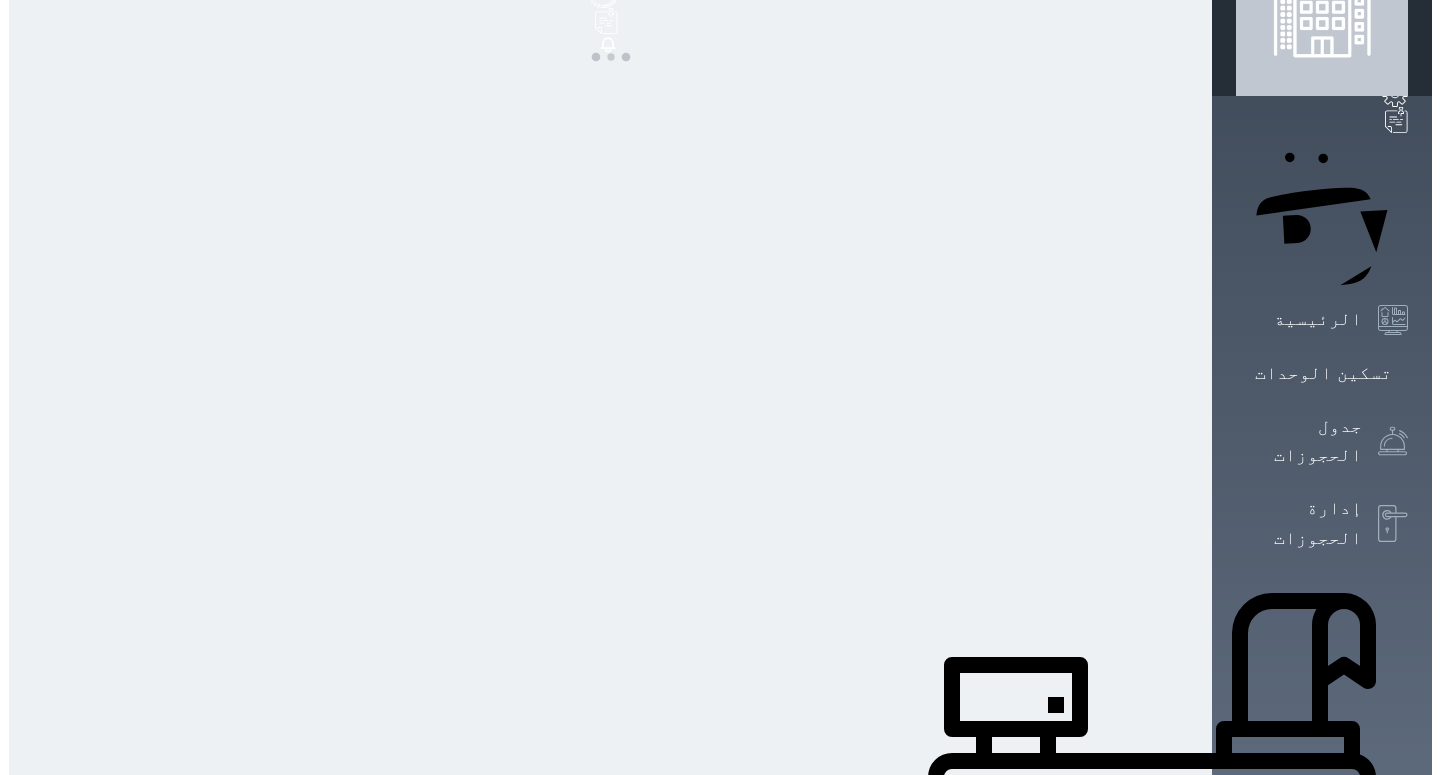 scroll, scrollTop: 0, scrollLeft: 0, axis: both 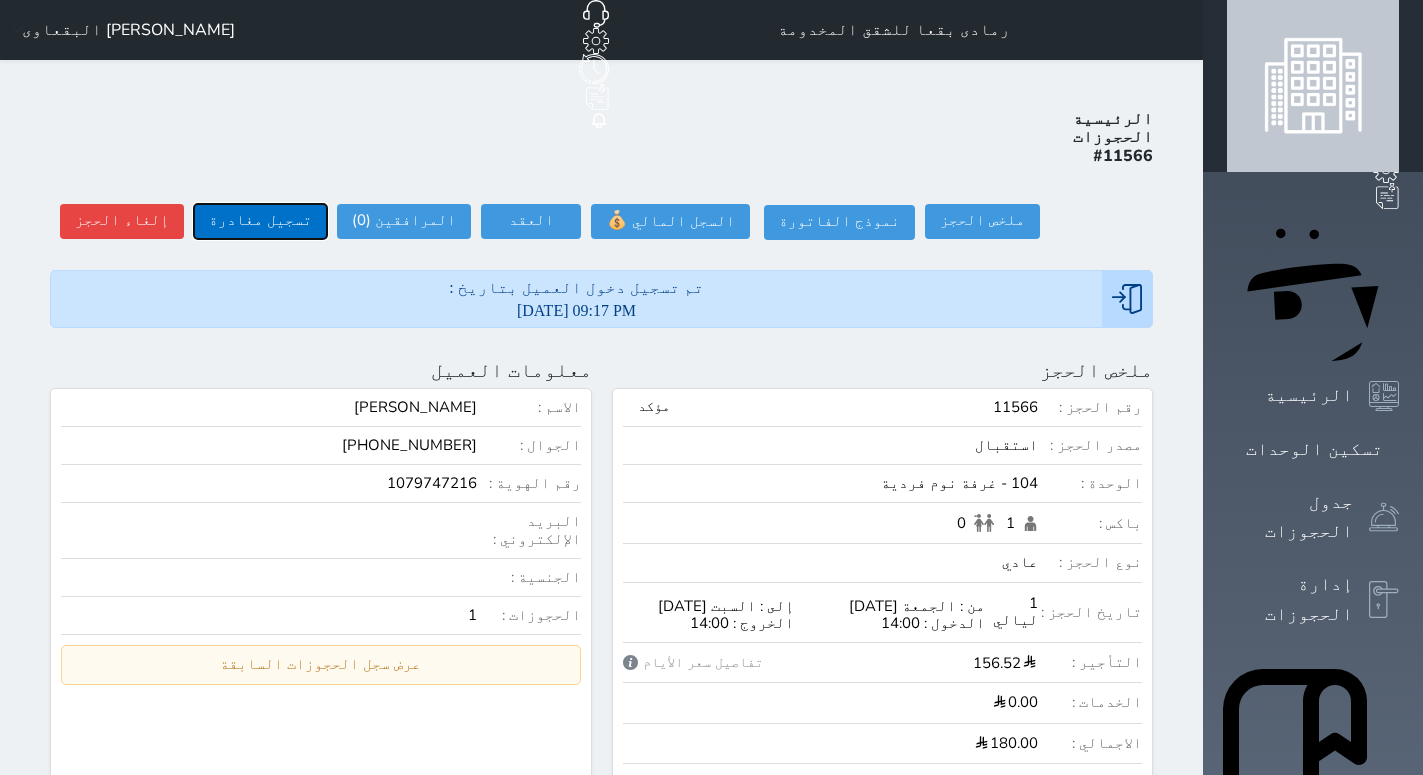 click on "تسجيل مغادرة" at bounding box center (260, 221) 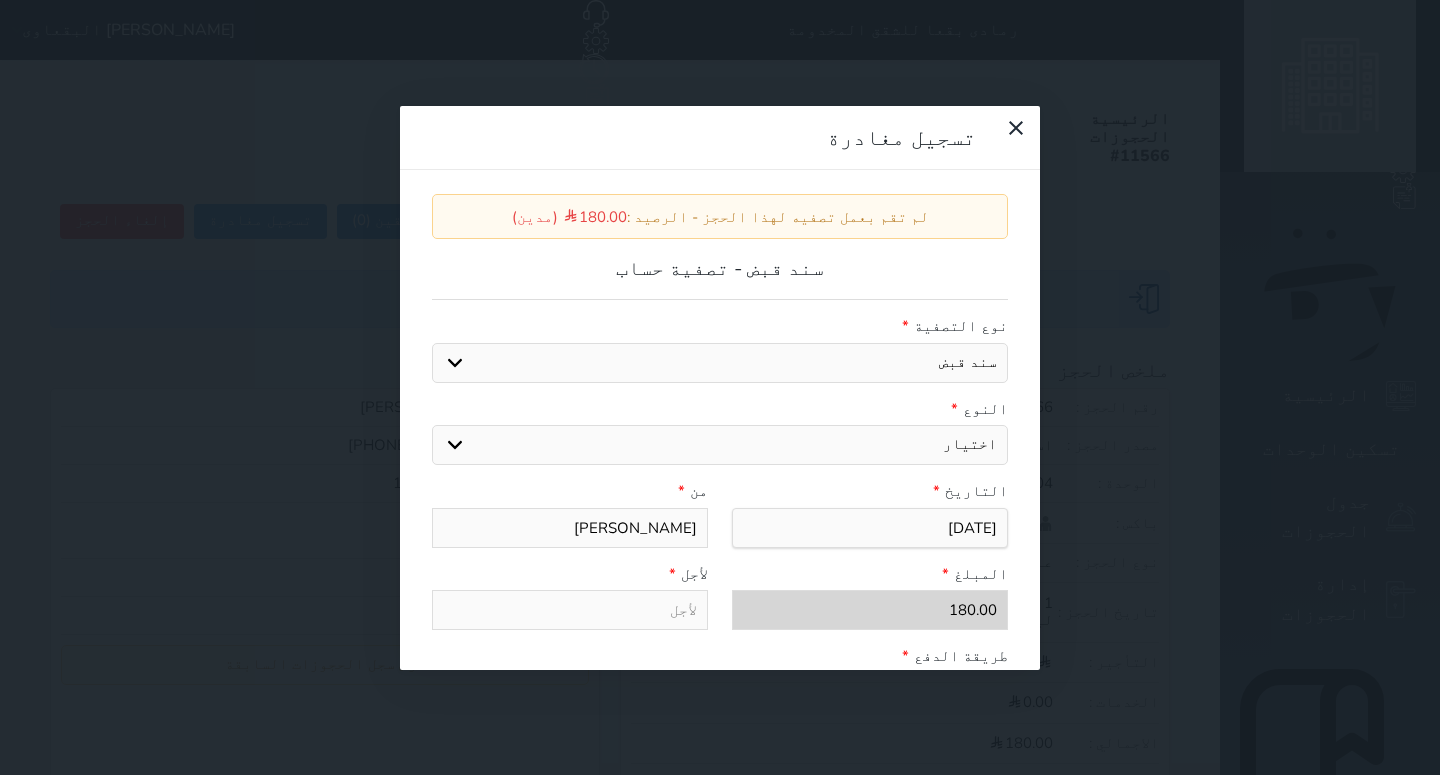 select on "27724" 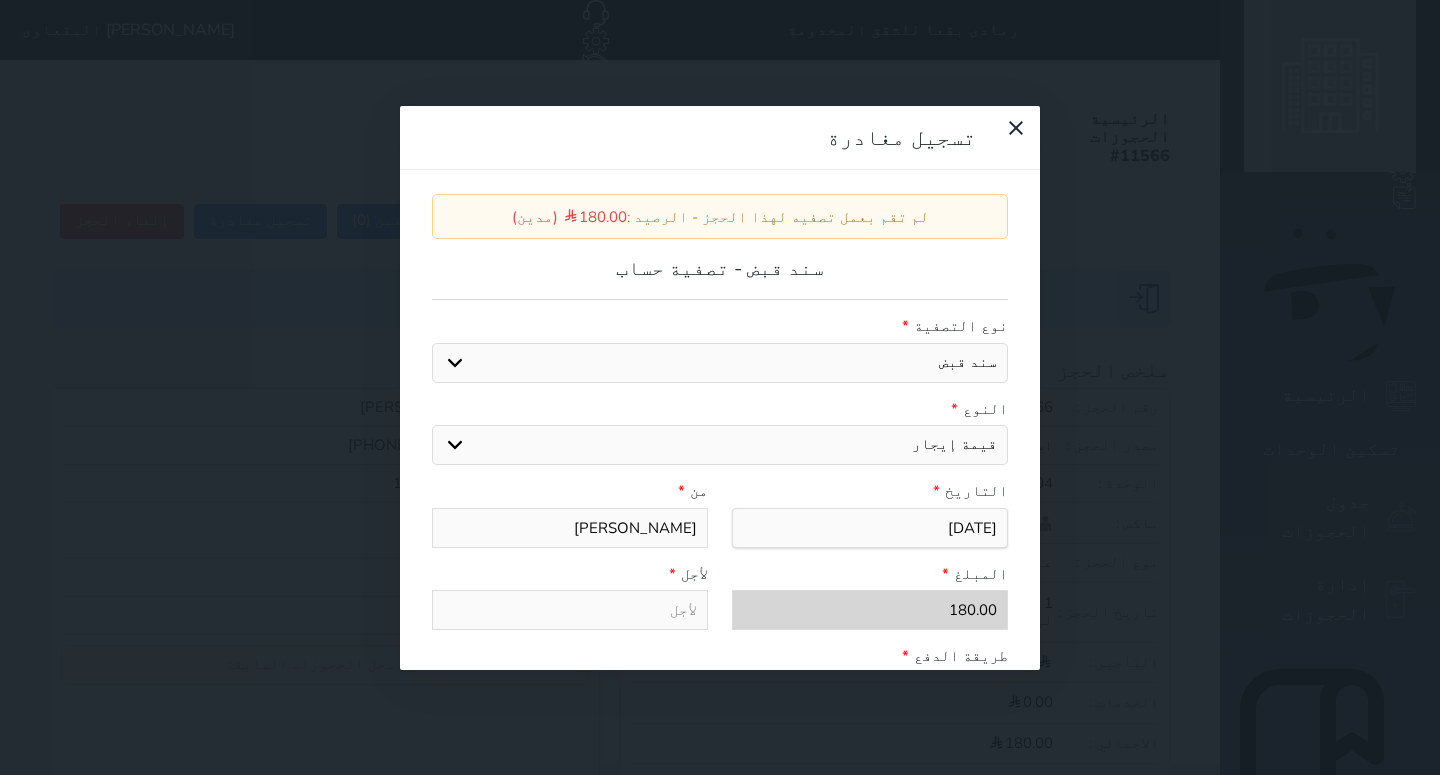 type on "قيمة إيجار - الوحدة - 104" 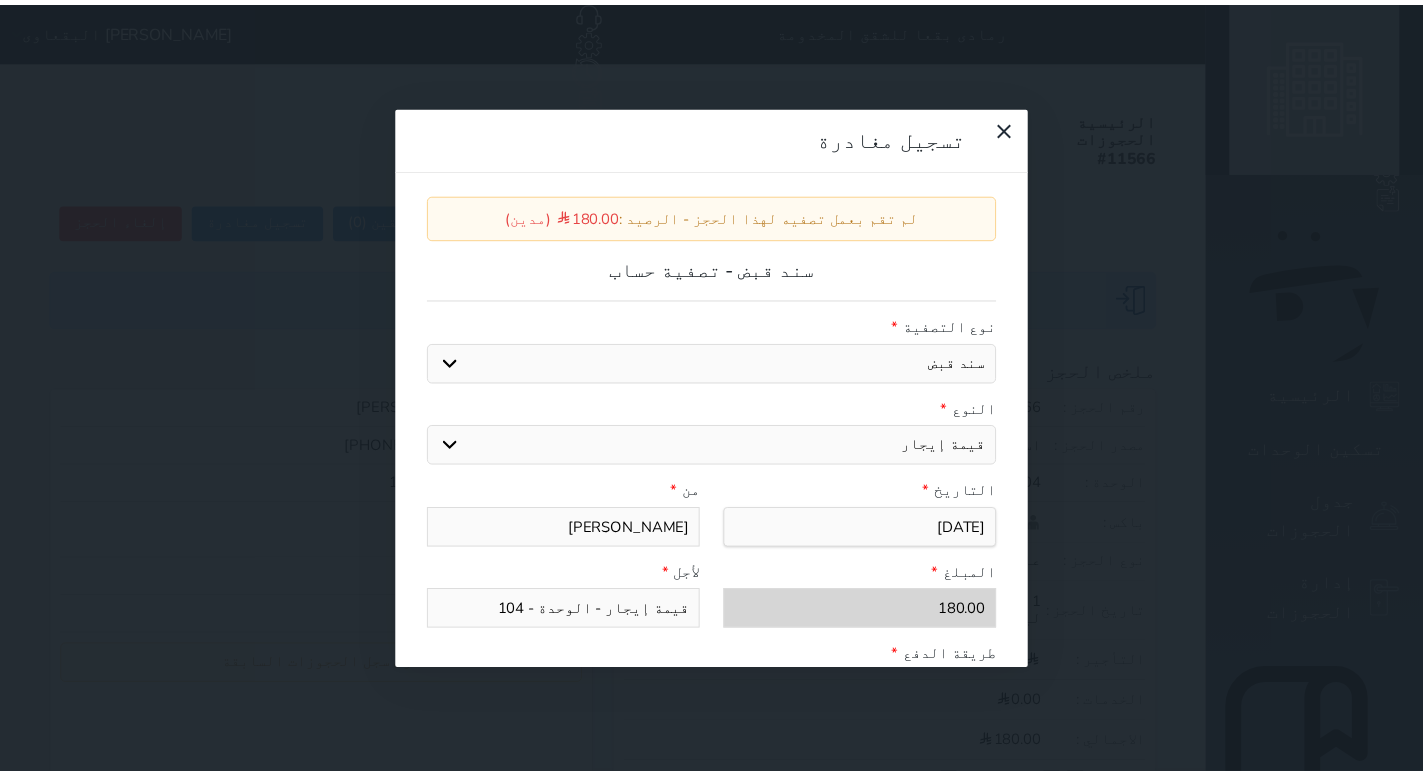 scroll, scrollTop: 288, scrollLeft: 0, axis: vertical 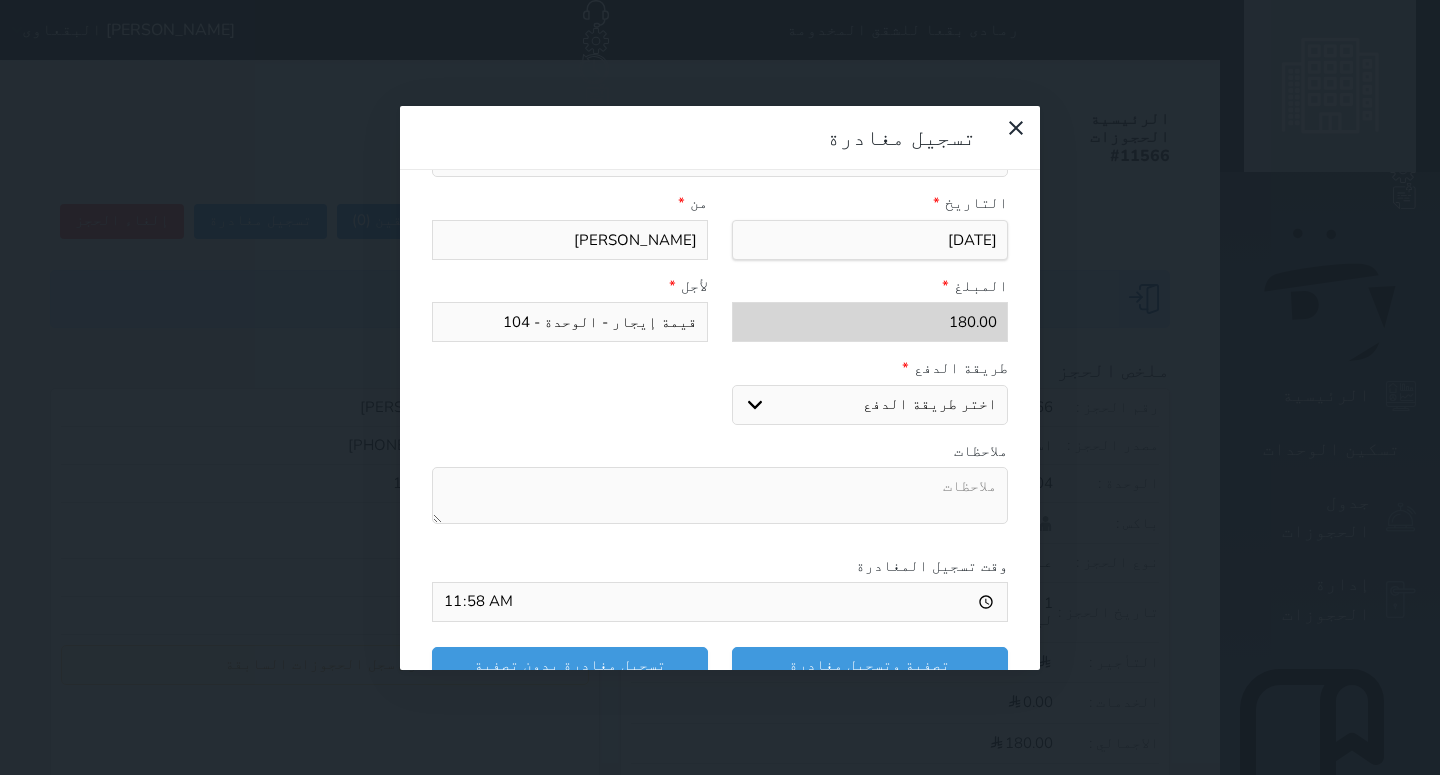 click on "اختر طريقة الدفع   دفع نقدى   تحويل بنكى   مدى   بطاقة ائتمان" at bounding box center (870, 405) 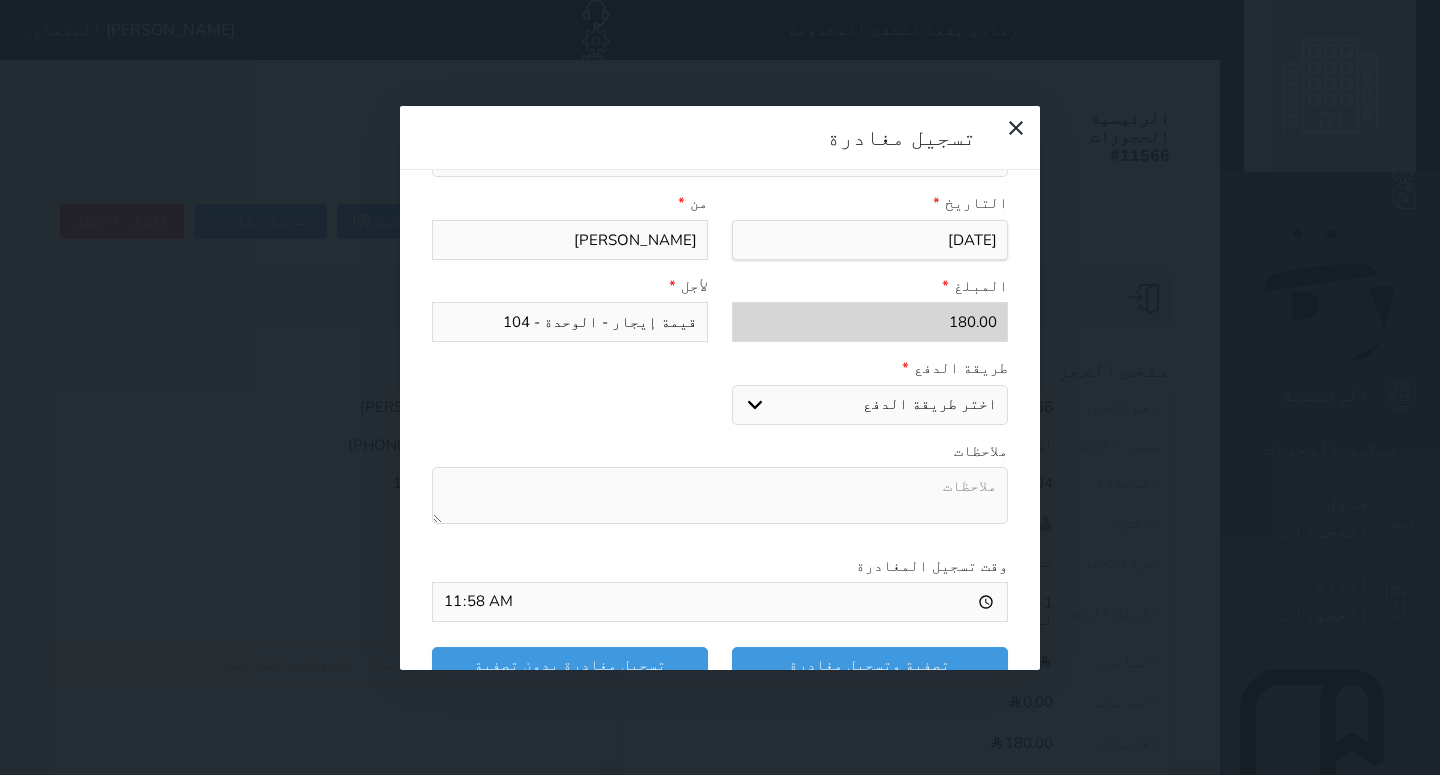 select on "mada" 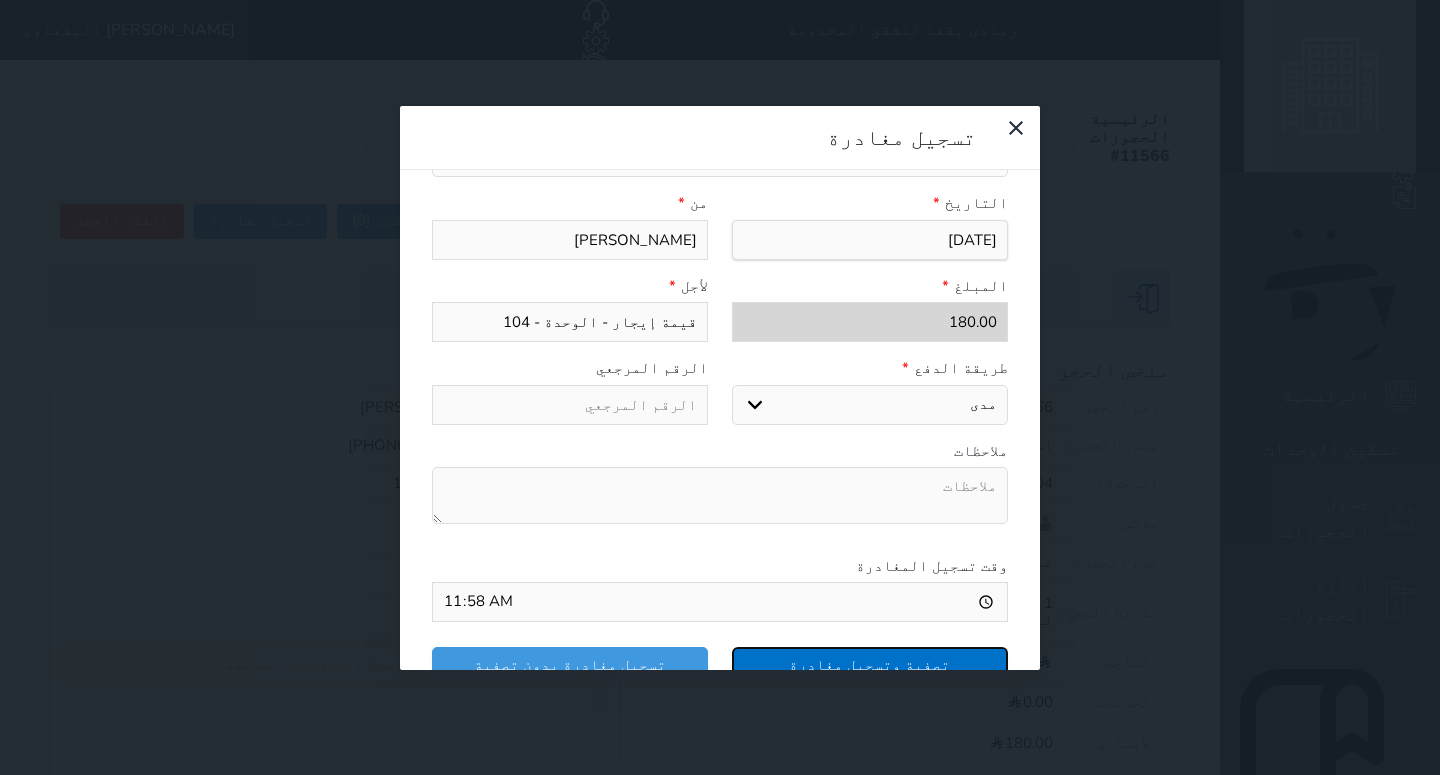click on "تصفية وتسجيل مغادرة" at bounding box center (870, 664) 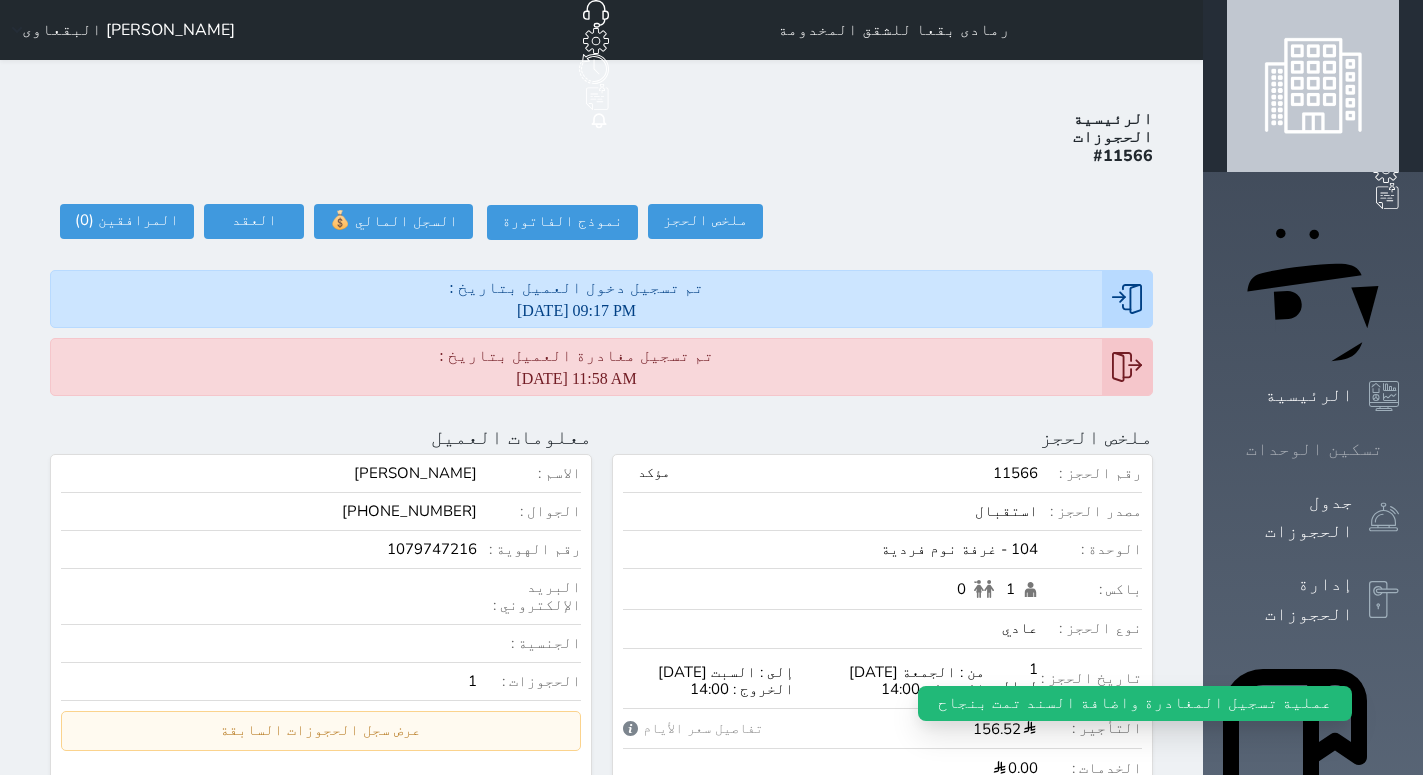 click at bounding box center [1399, 449] 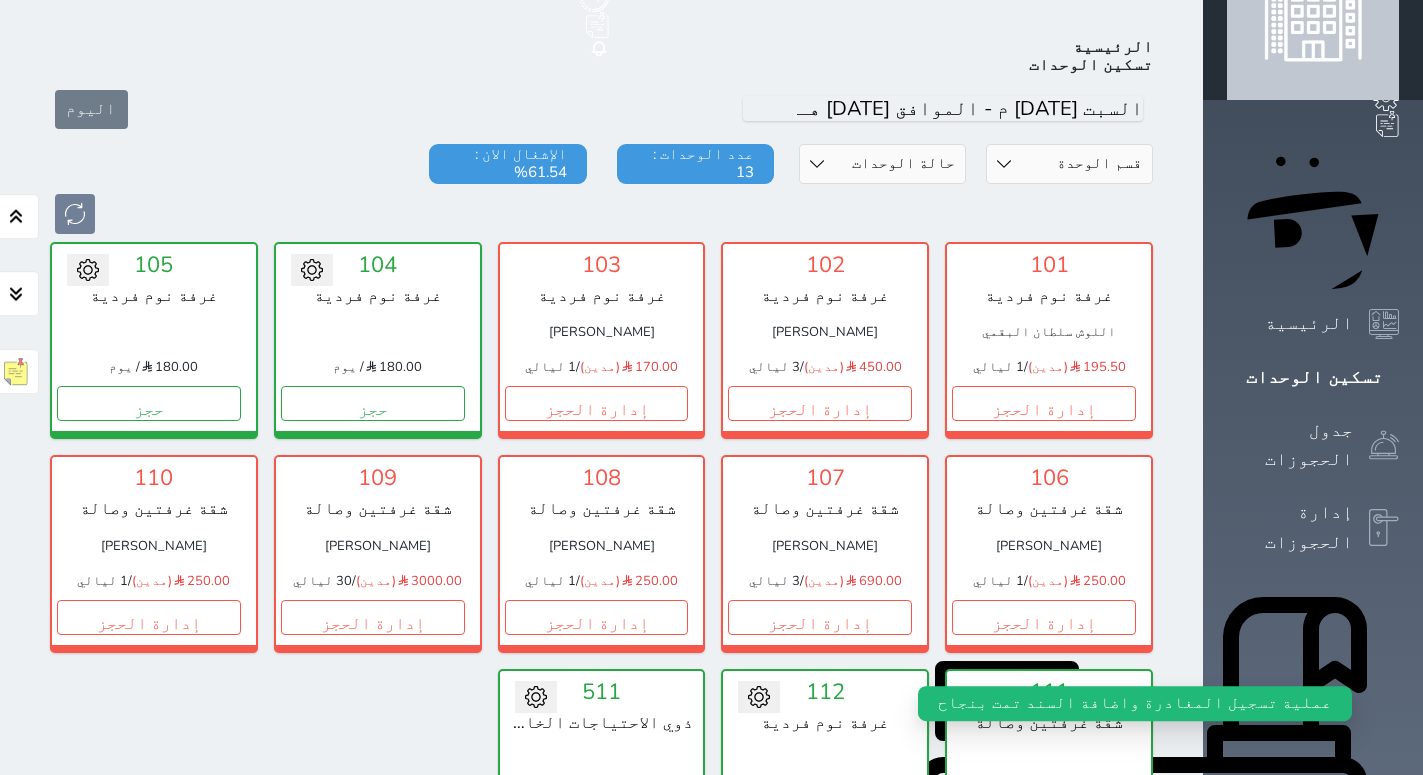 scroll, scrollTop: 78, scrollLeft: 0, axis: vertical 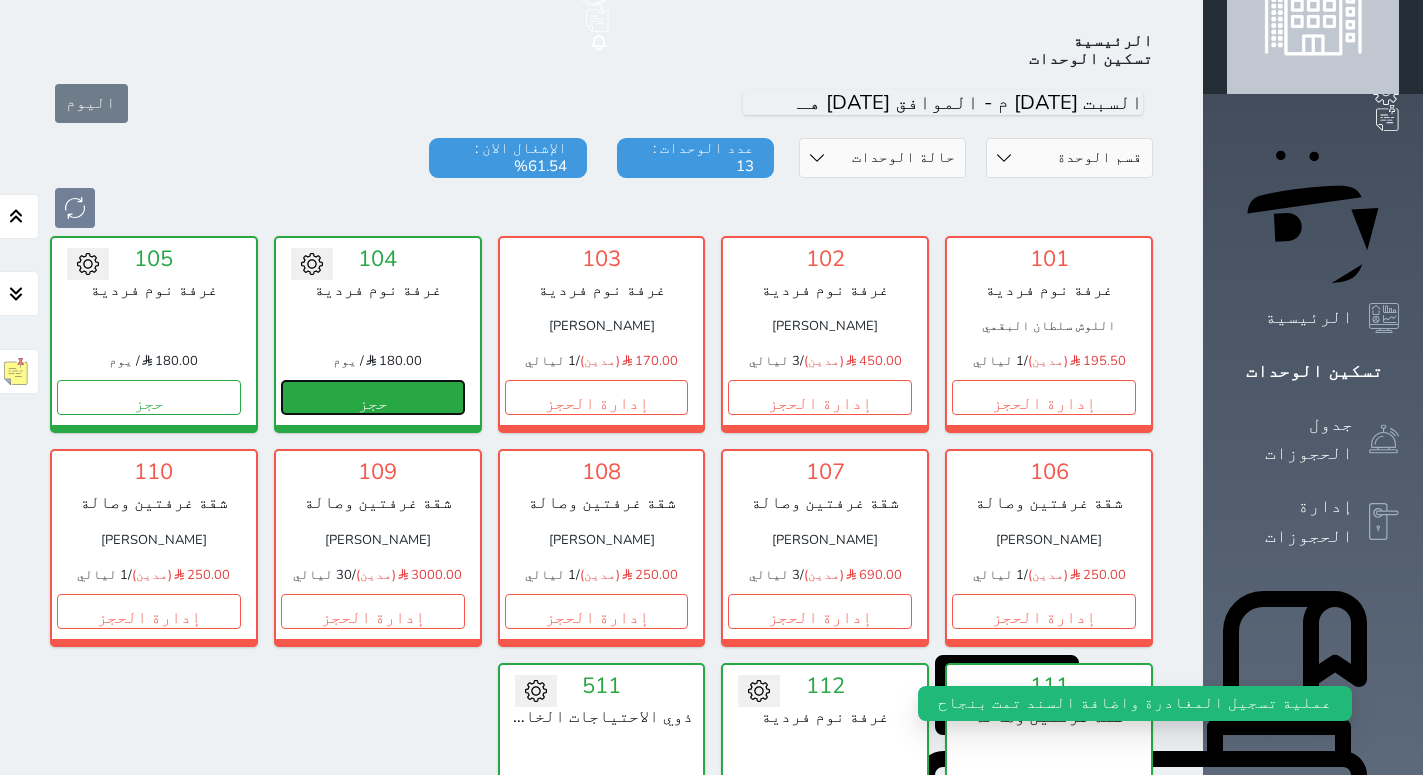click on "حجز" at bounding box center [373, 397] 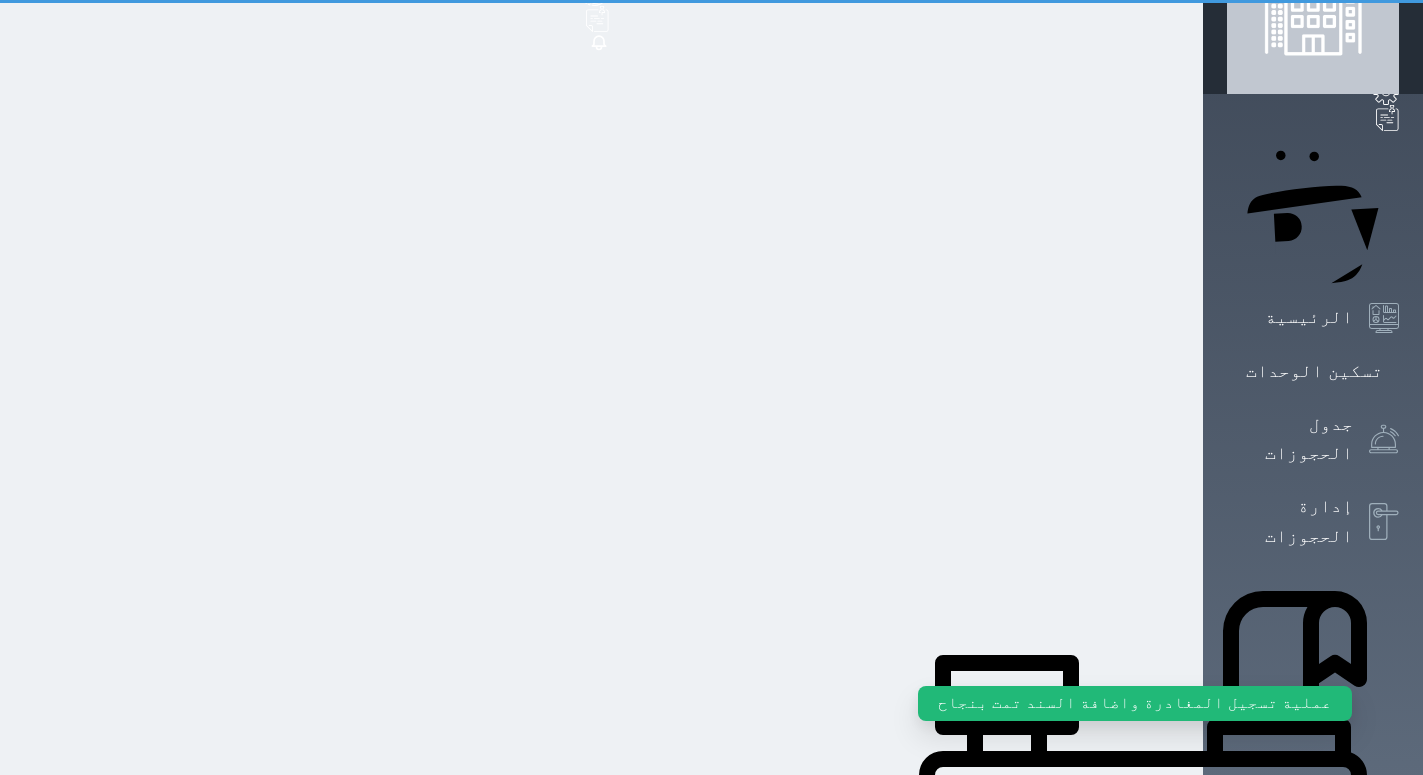 scroll, scrollTop: 0, scrollLeft: 0, axis: both 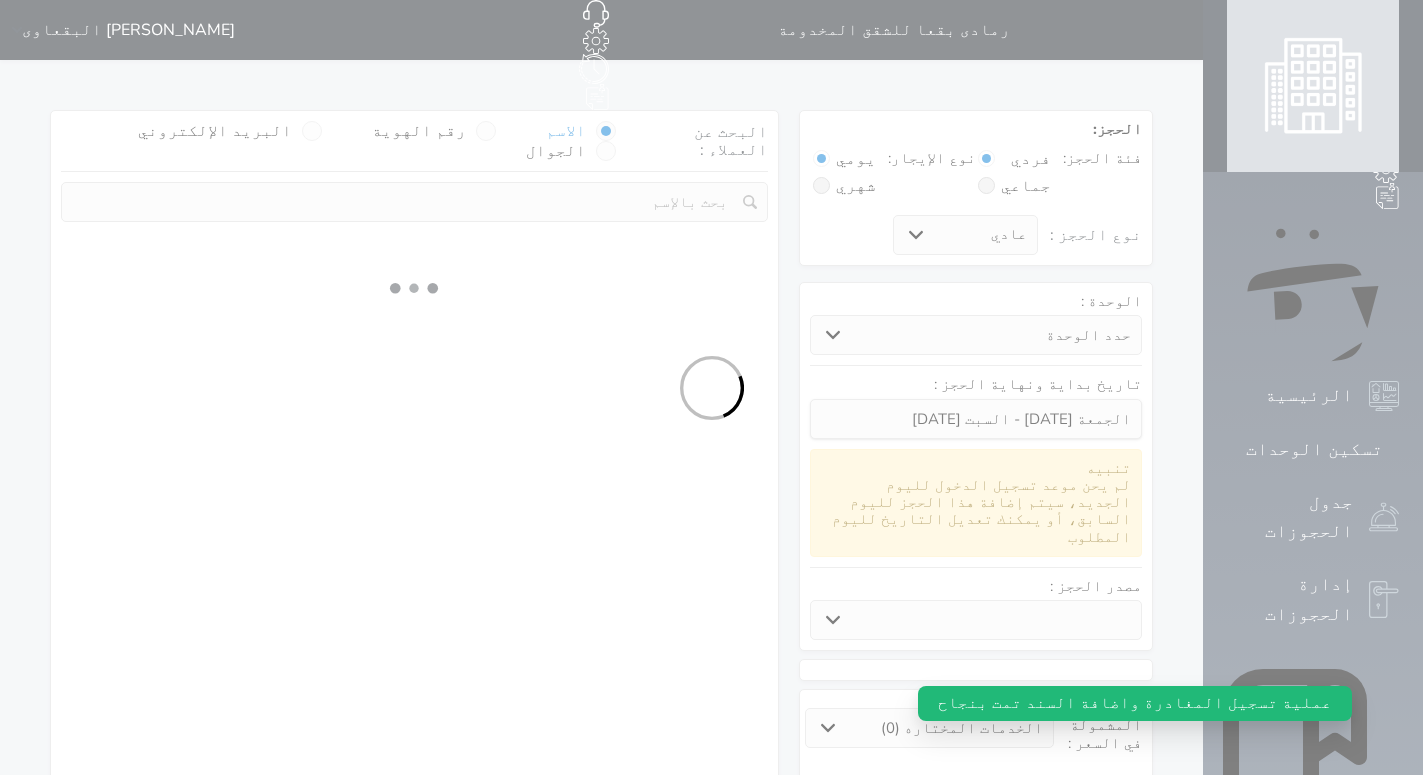 select 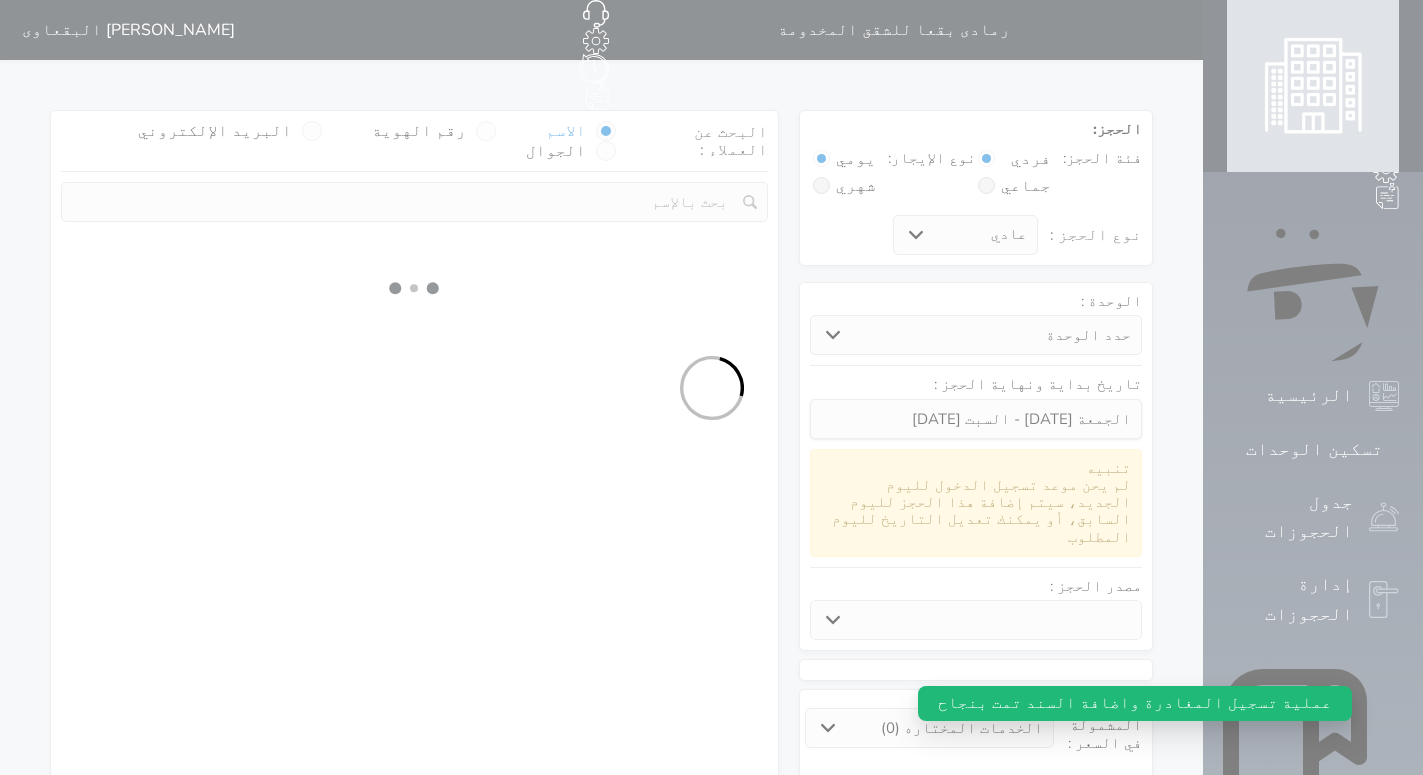 select on "6209" 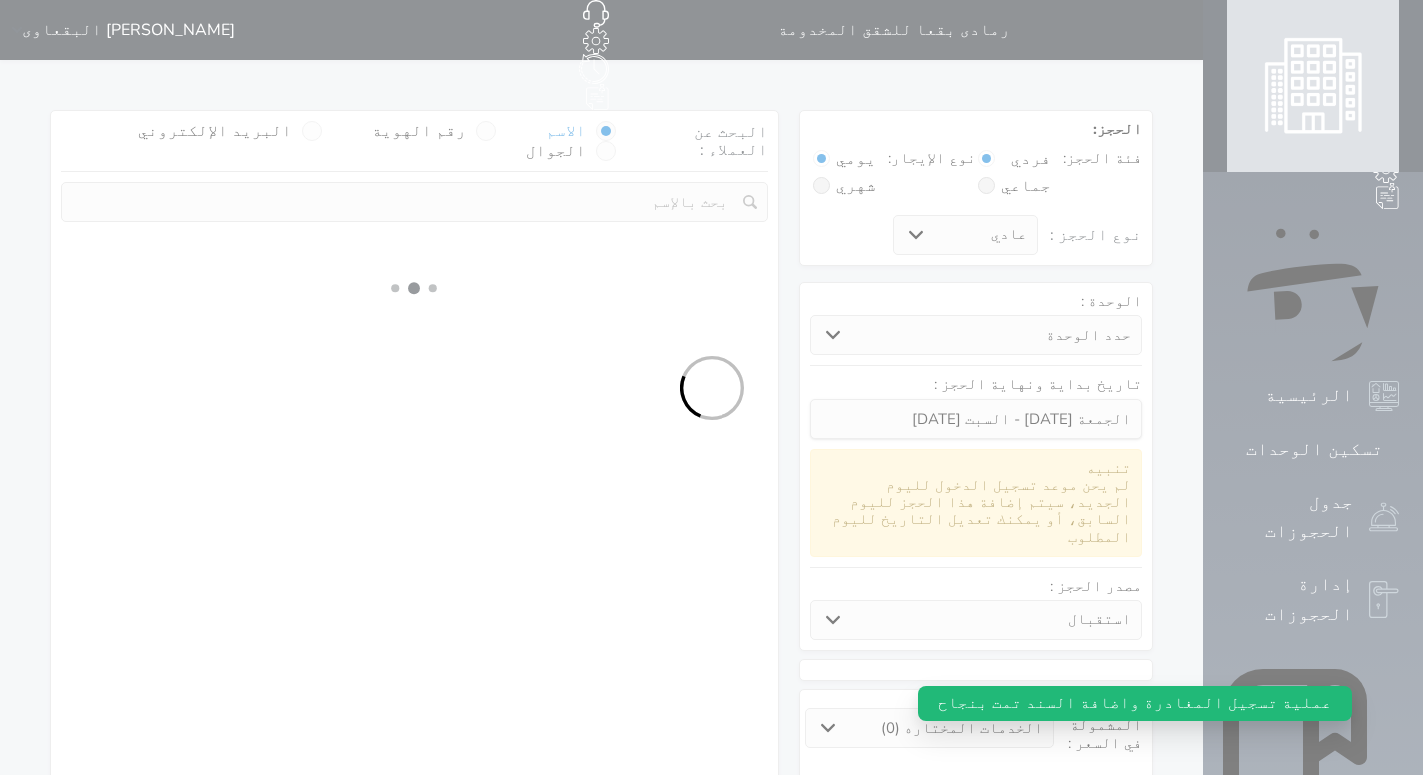 select 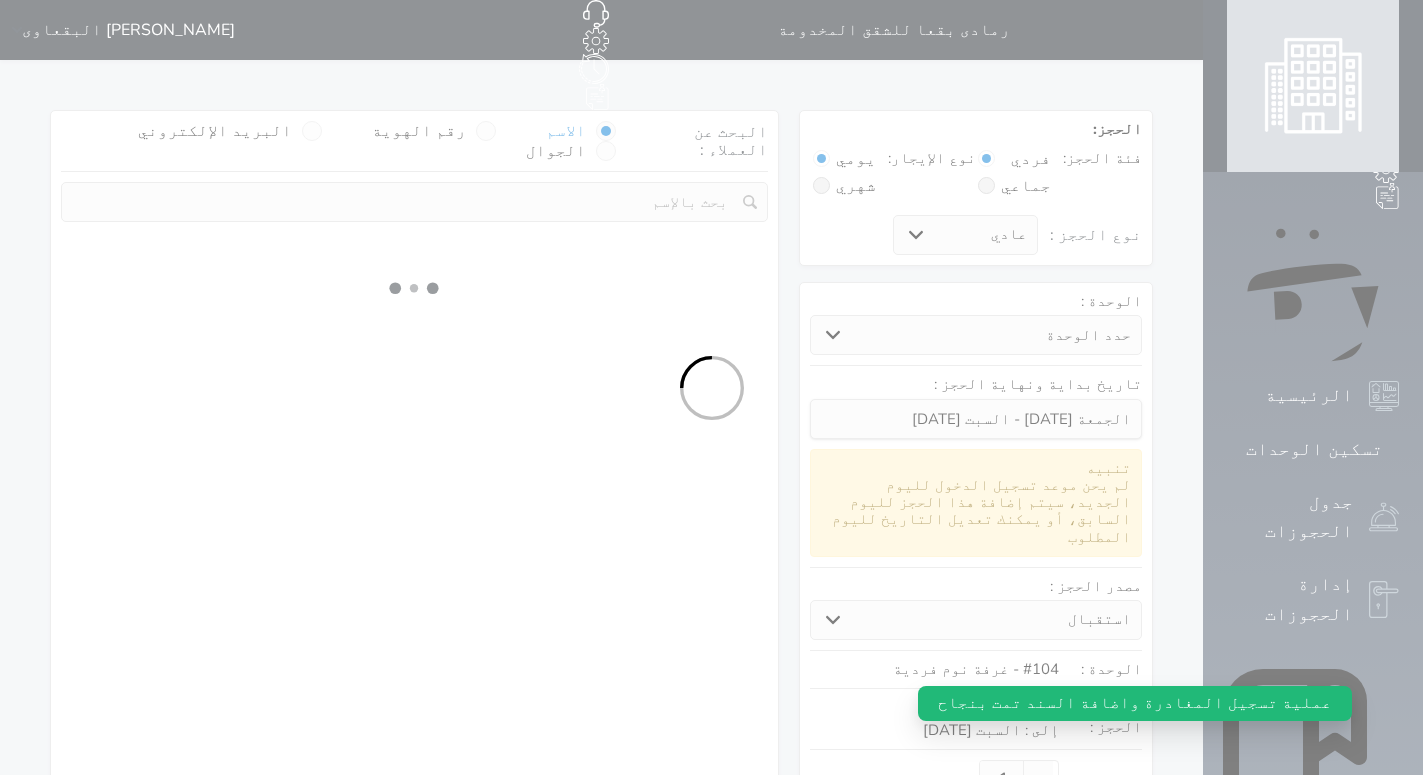 select on "1" 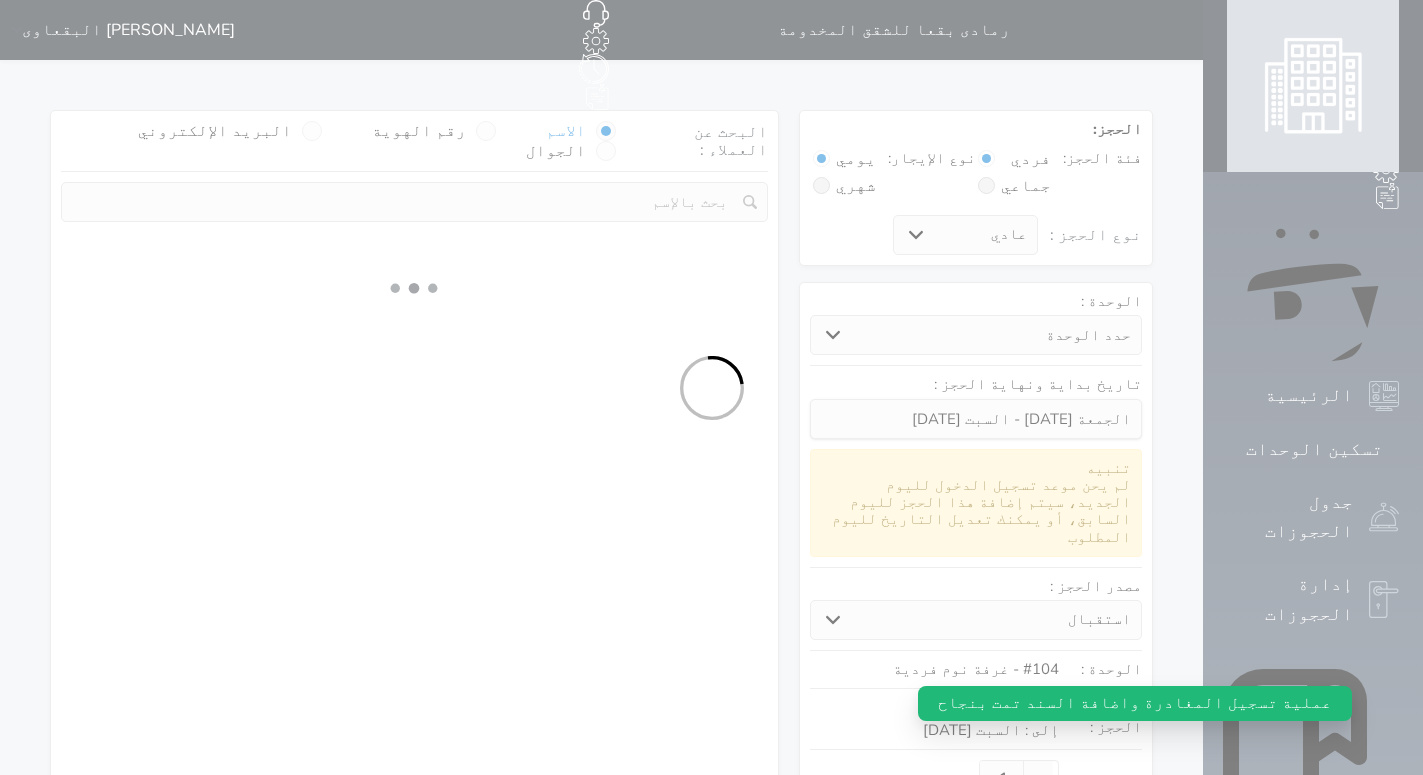 select on "113" 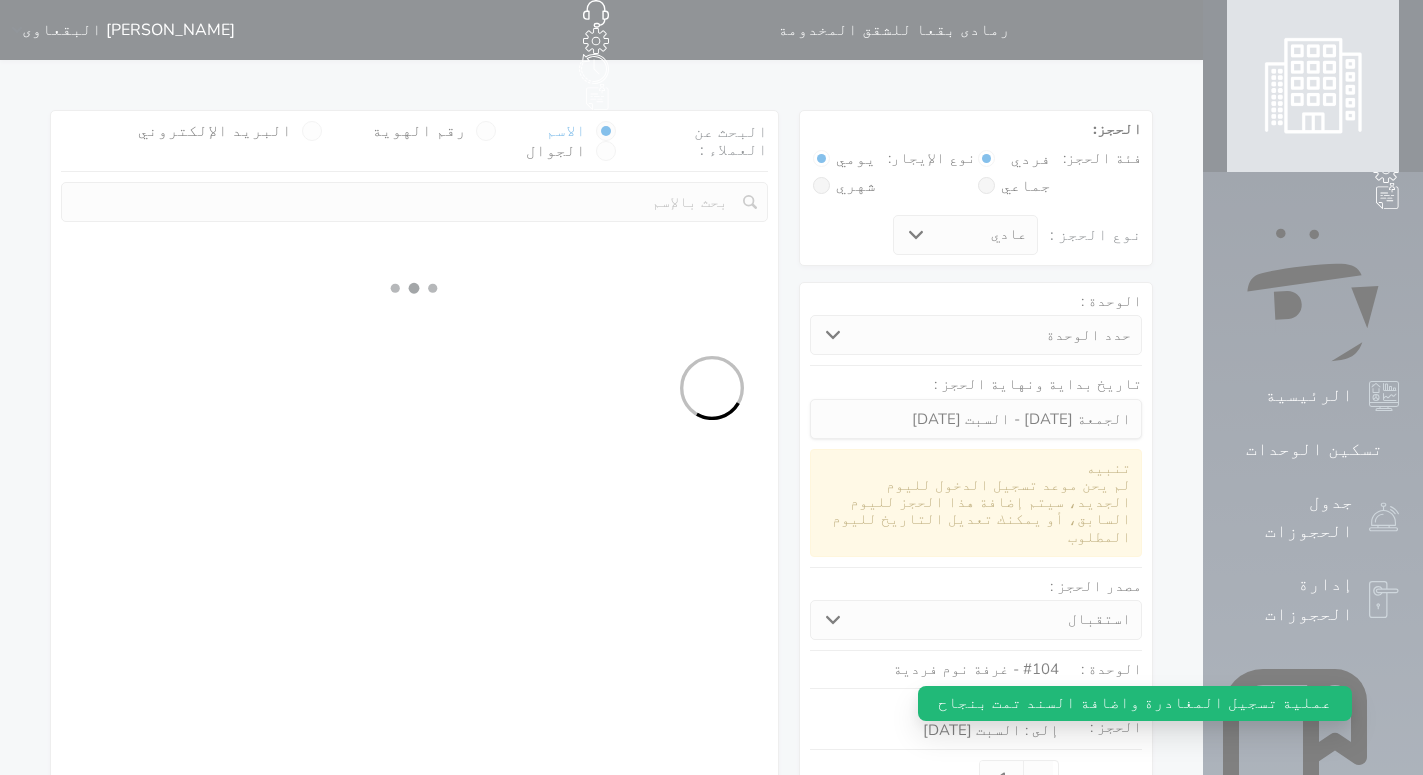 select on "1" 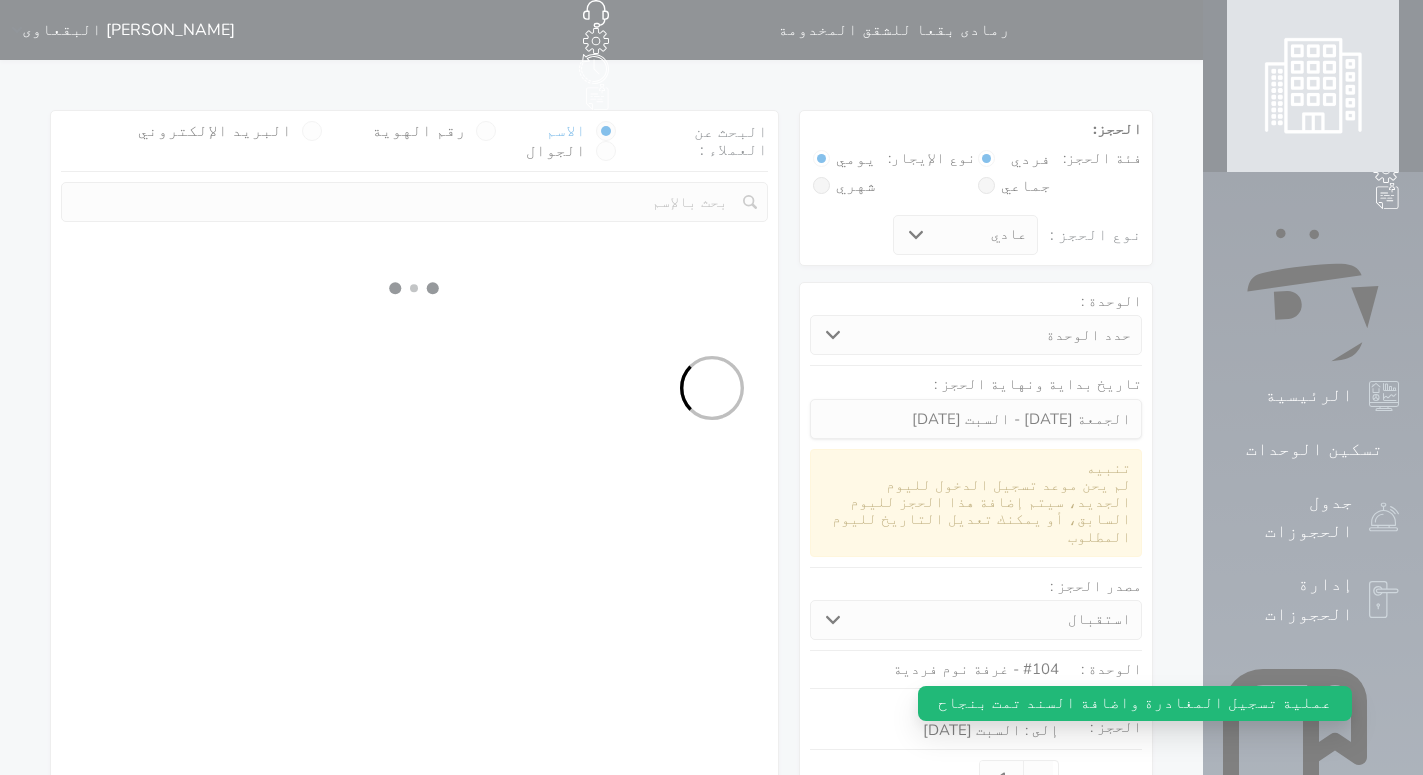 select 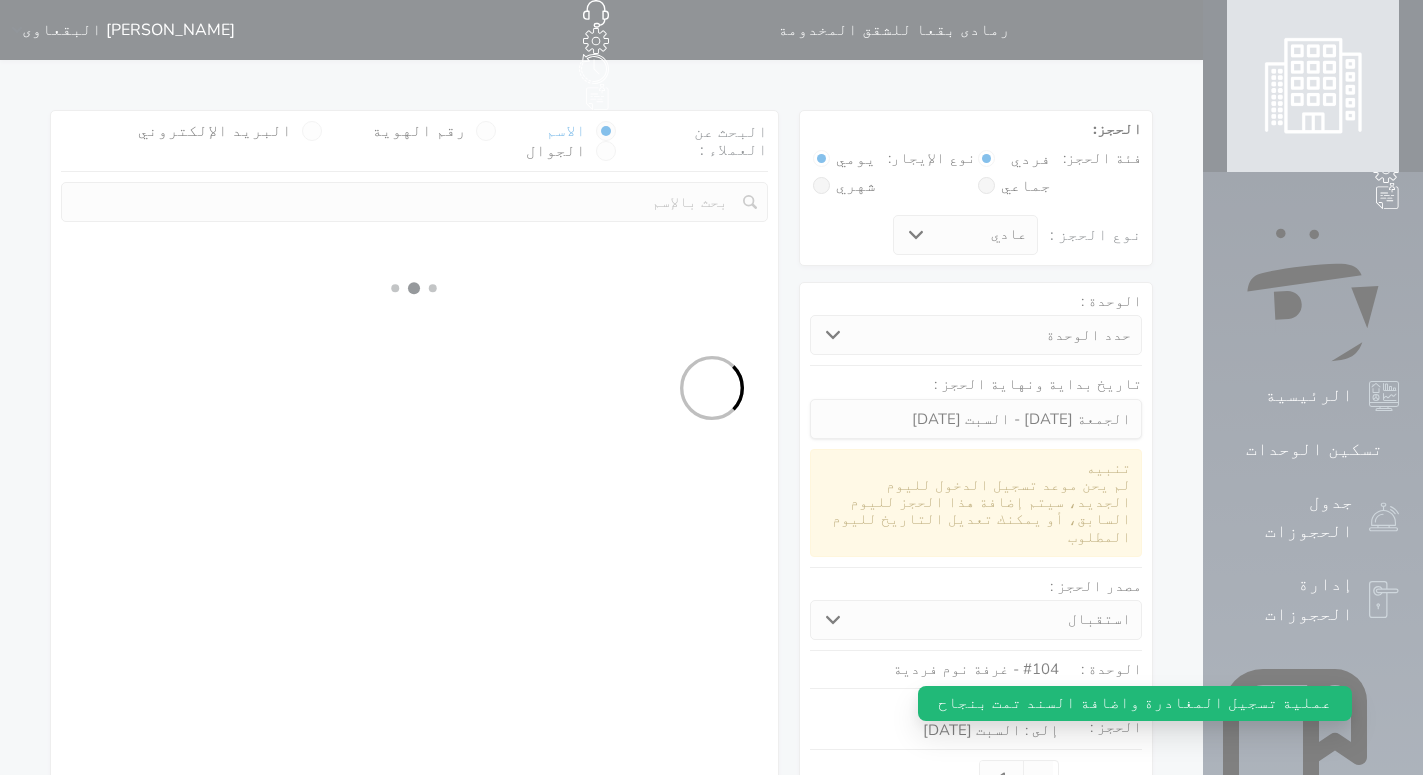 select on "7" 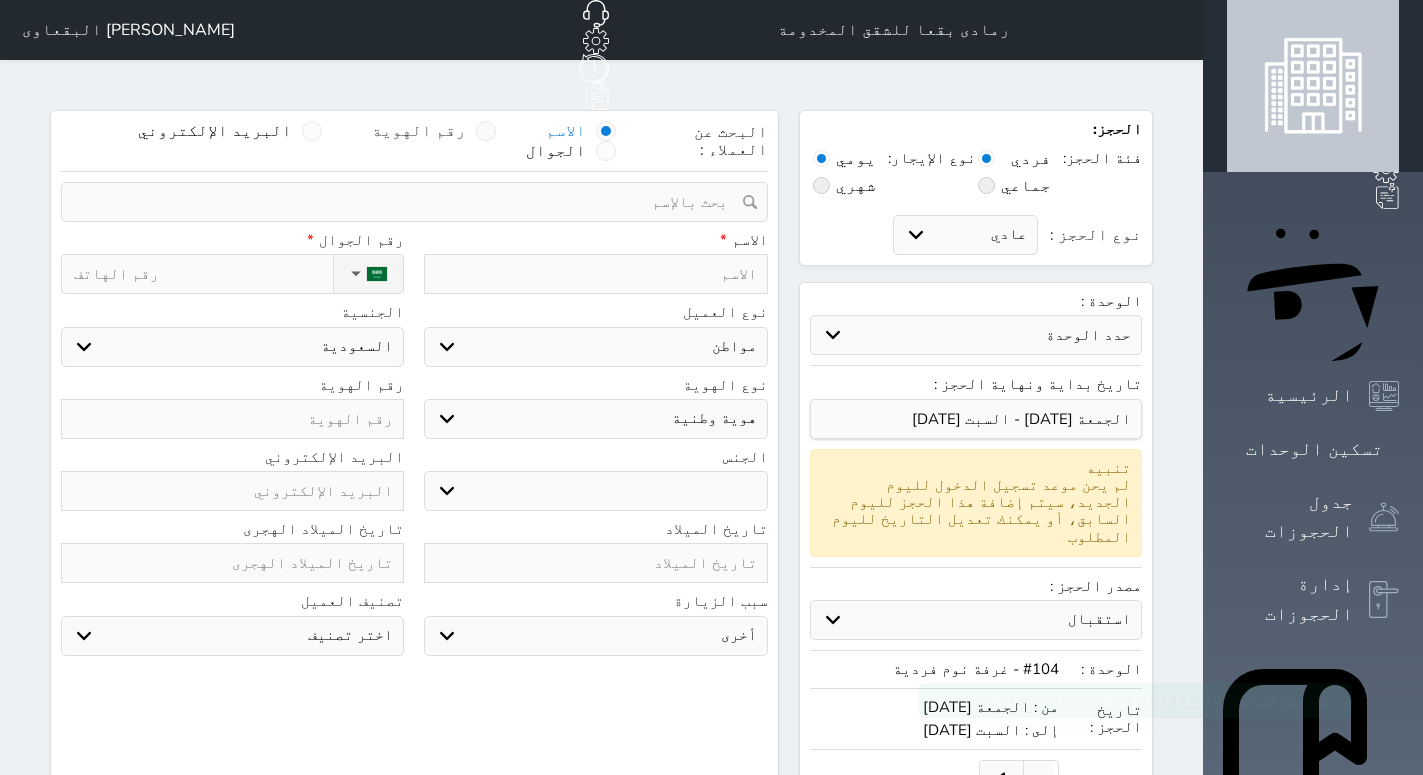 click on "رقم الهوية" at bounding box center [419, 131] 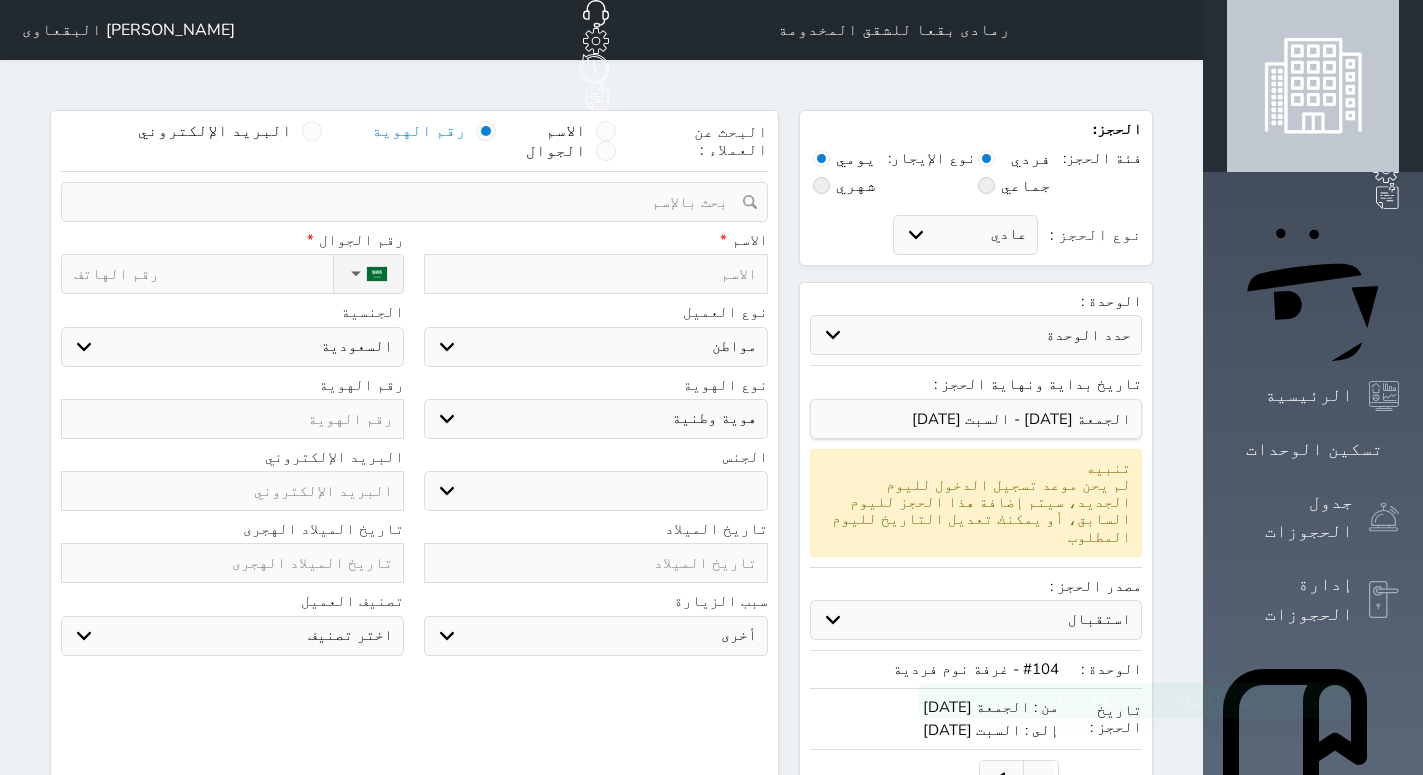 select 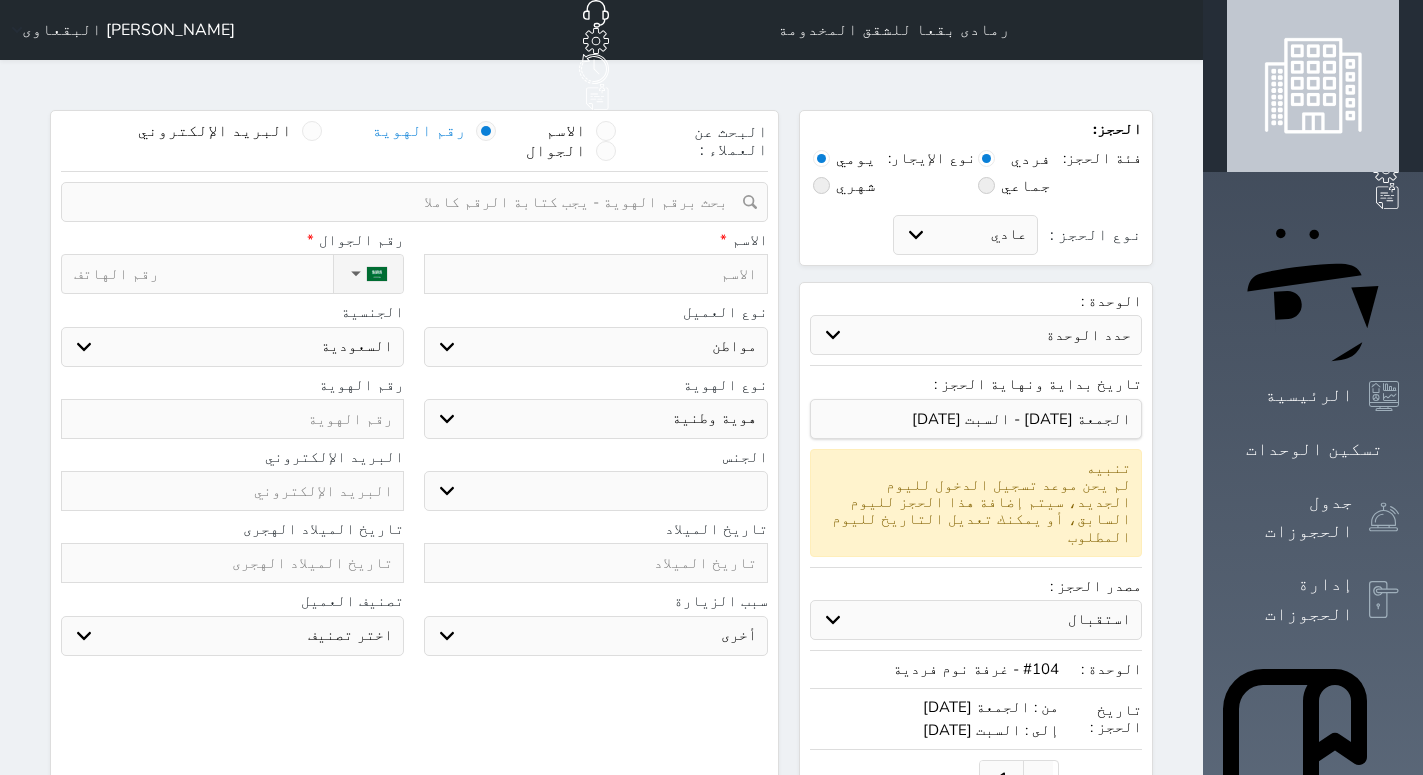 click at bounding box center [407, 202] 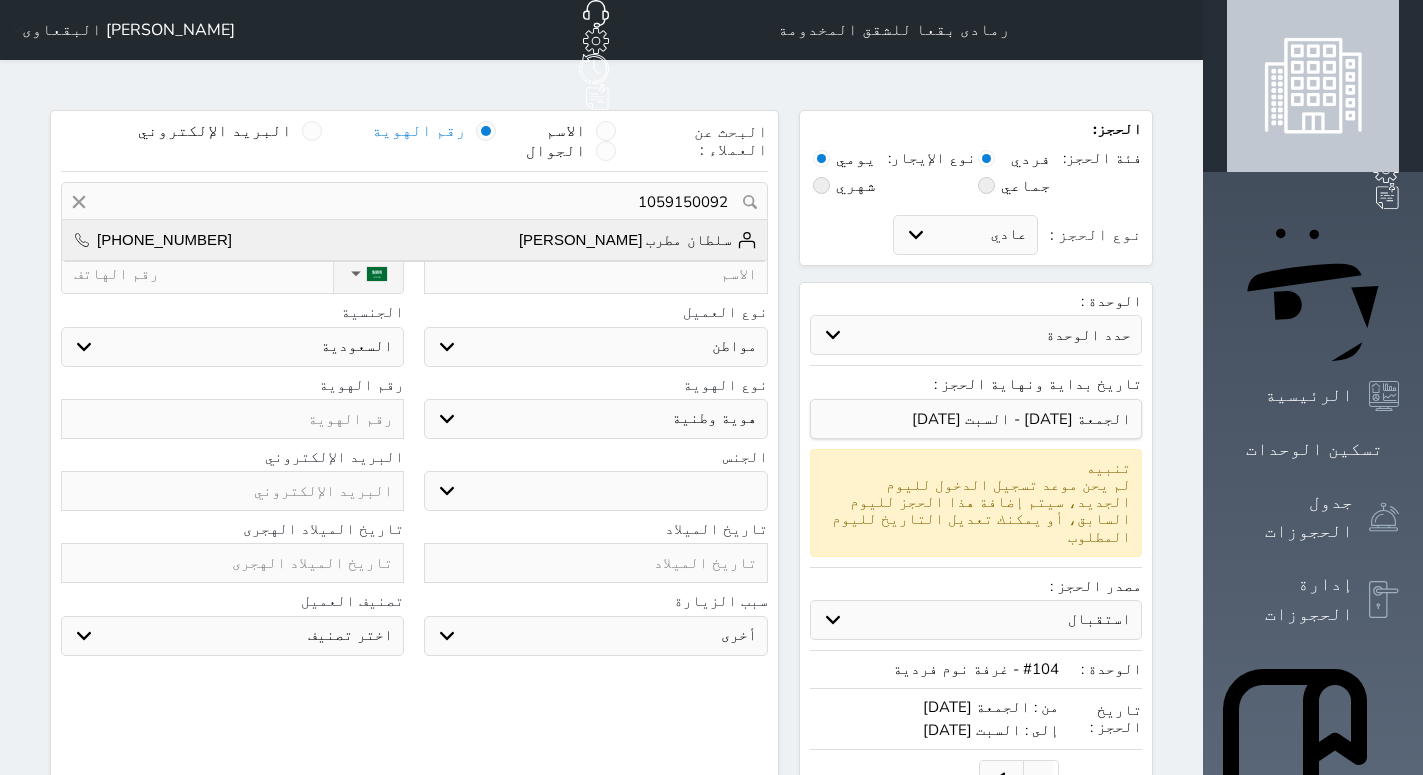 click on "سلطان مطرب [PERSON_NAME]" at bounding box center (638, 240) 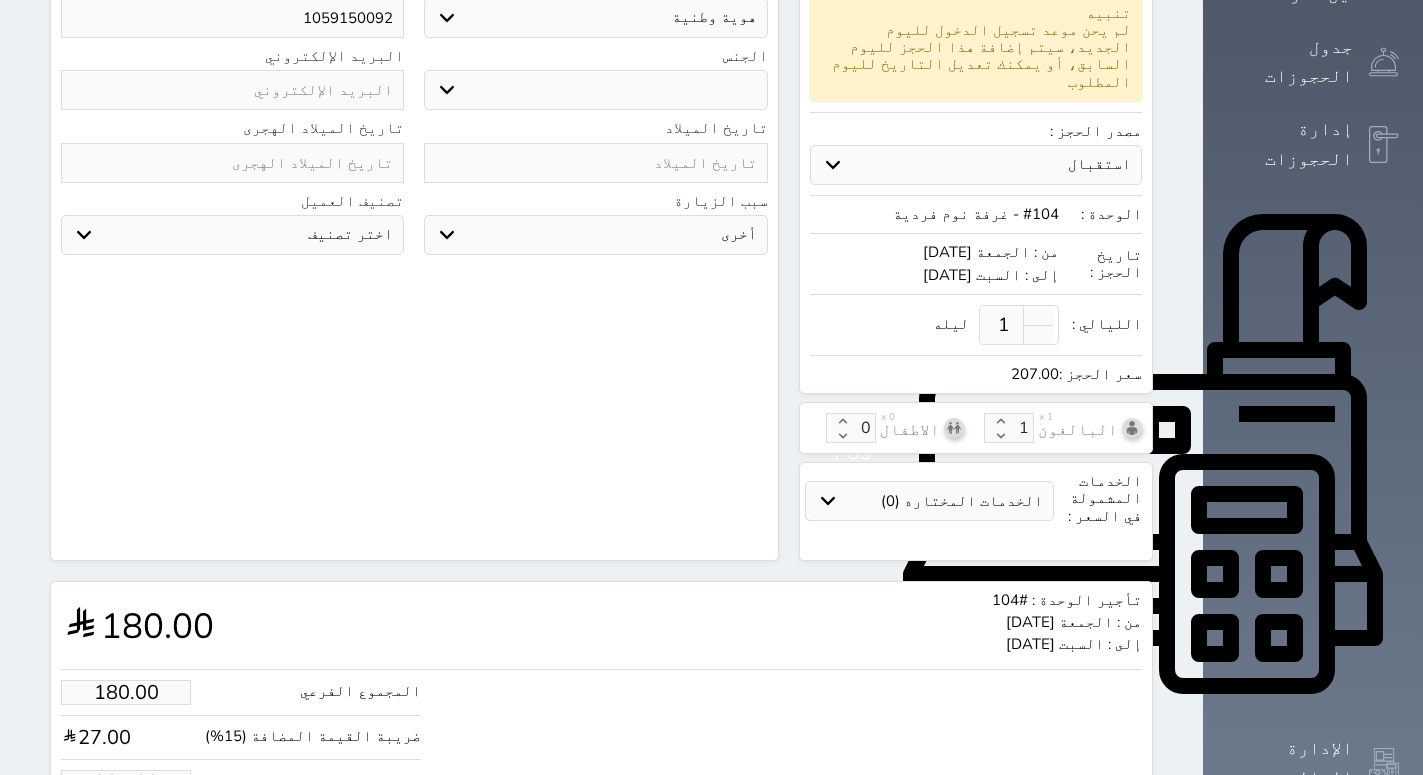 scroll, scrollTop: 514, scrollLeft: 0, axis: vertical 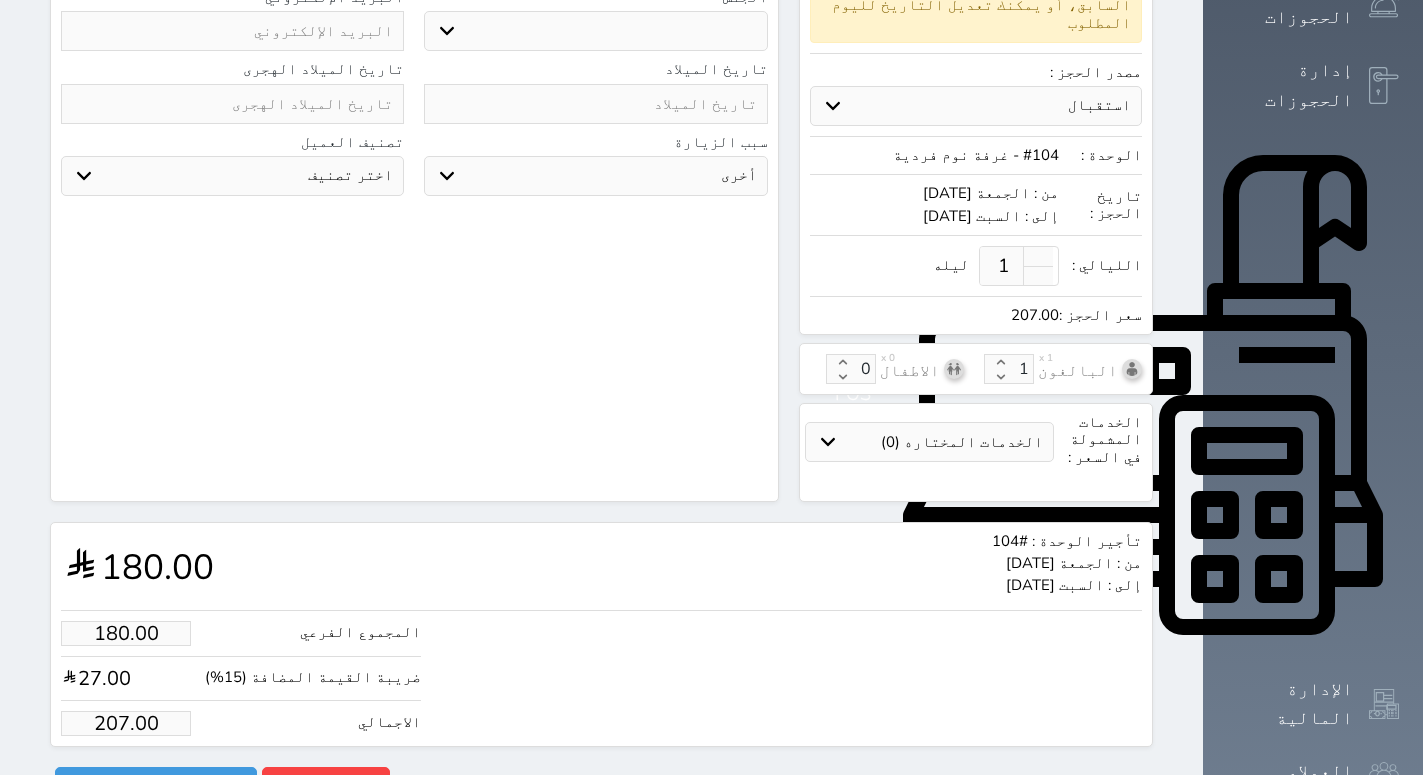 drag, startPoint x: 136, startPoint y: 672, endPoint x: 52, endPoint y: 684, distance: 84.85281 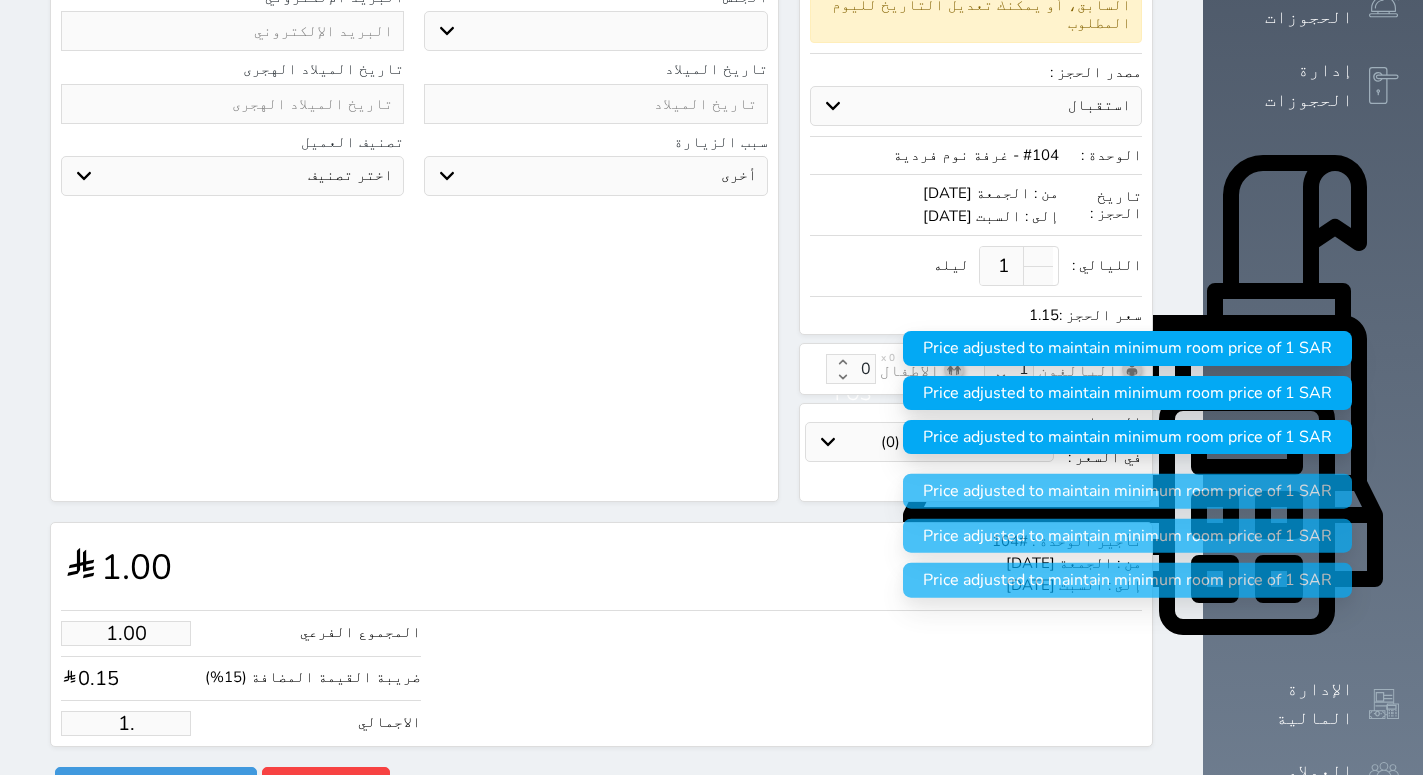 type on "1" 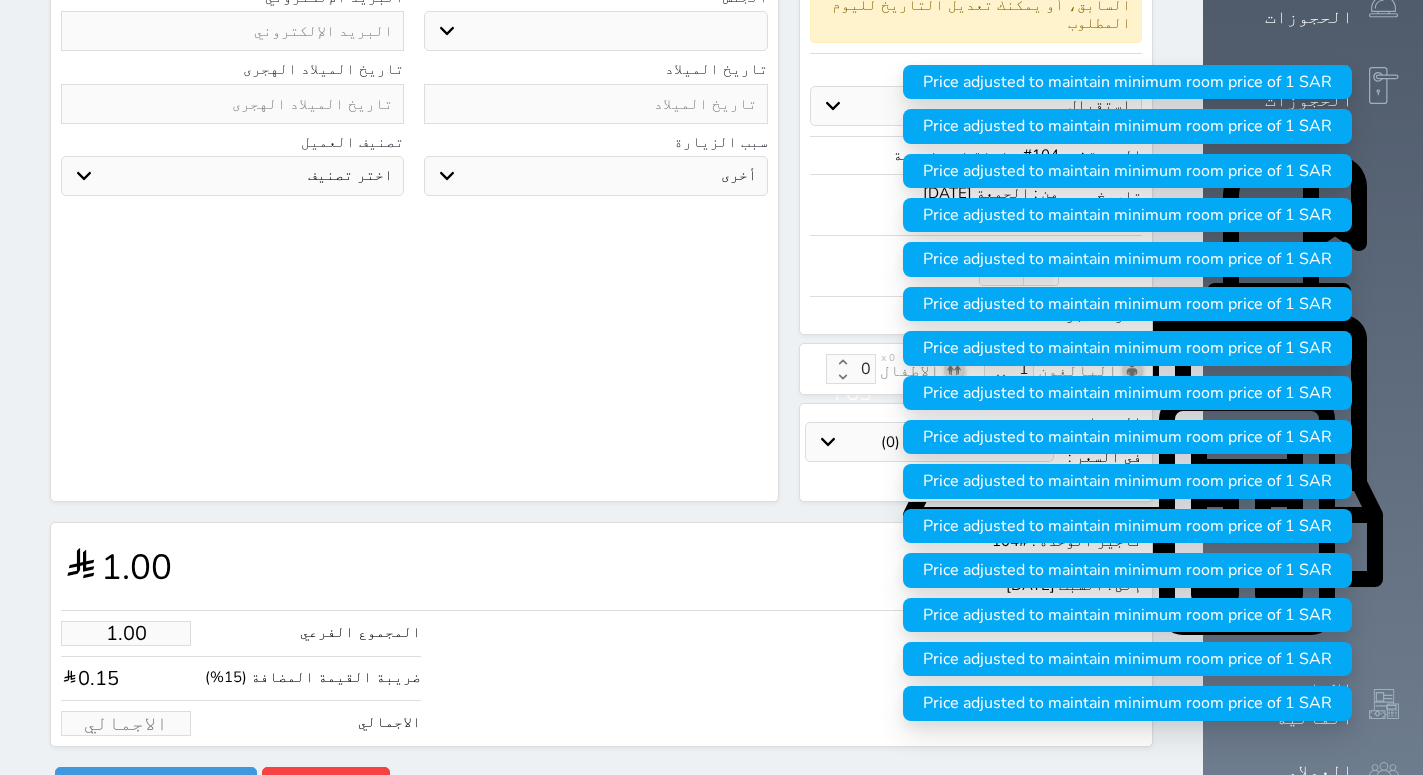 type on "1" 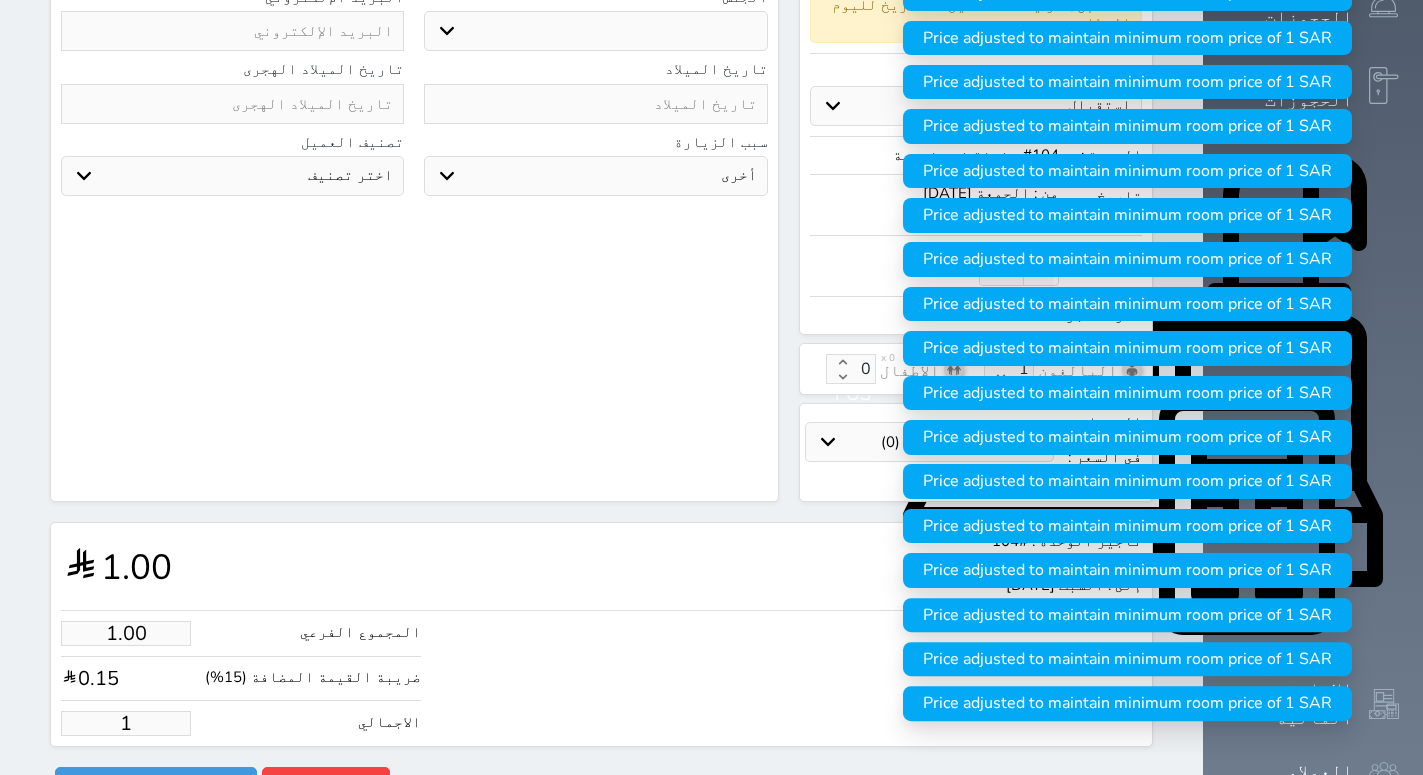 type on "11.30" 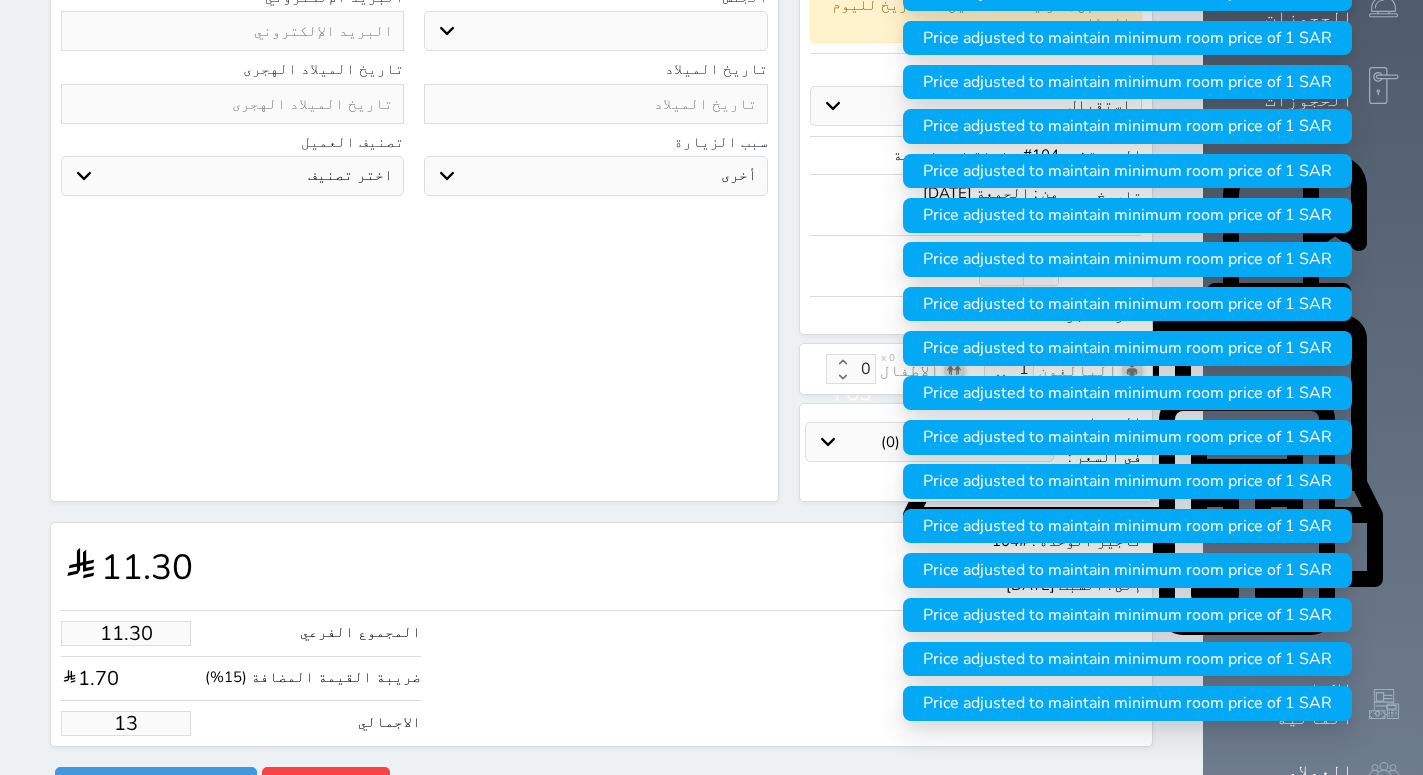 type on "113.04" 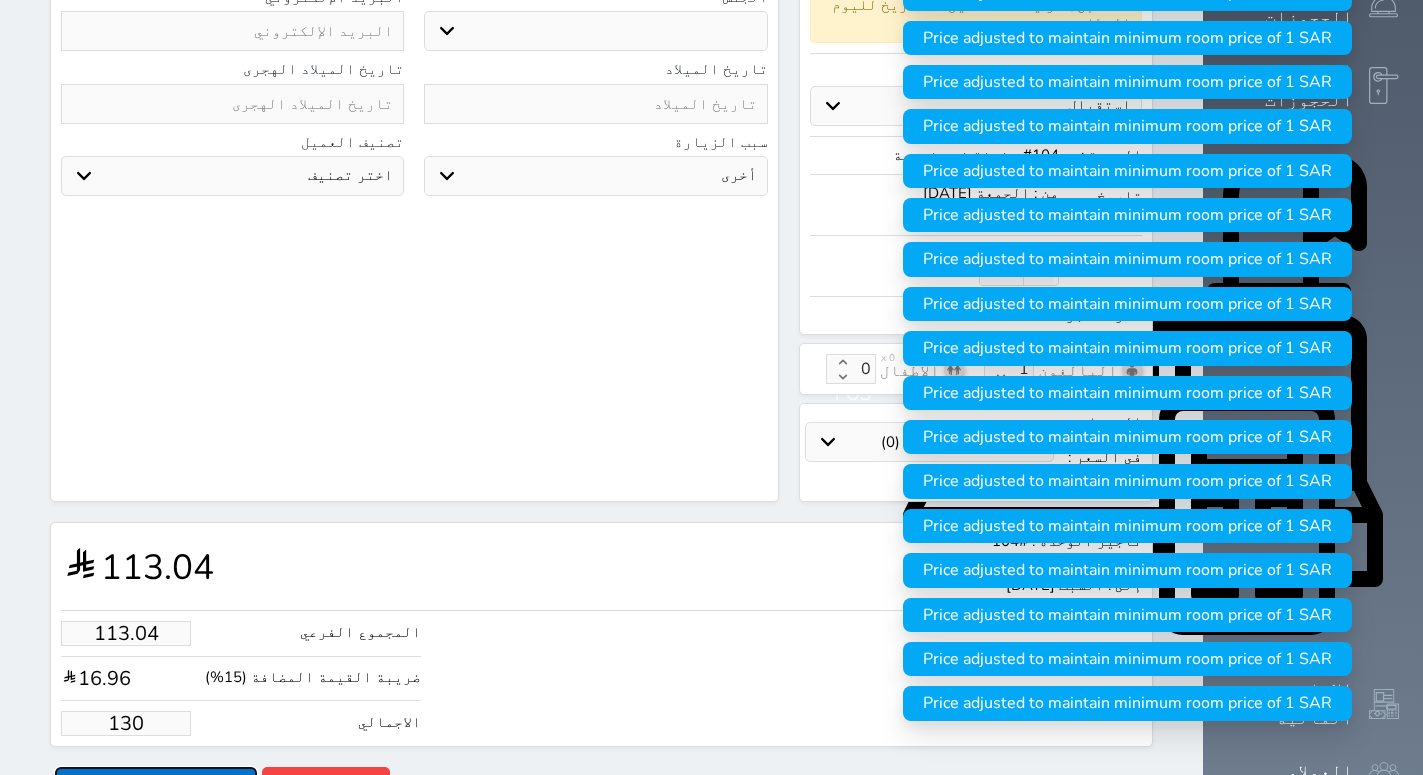 type on "130.00" 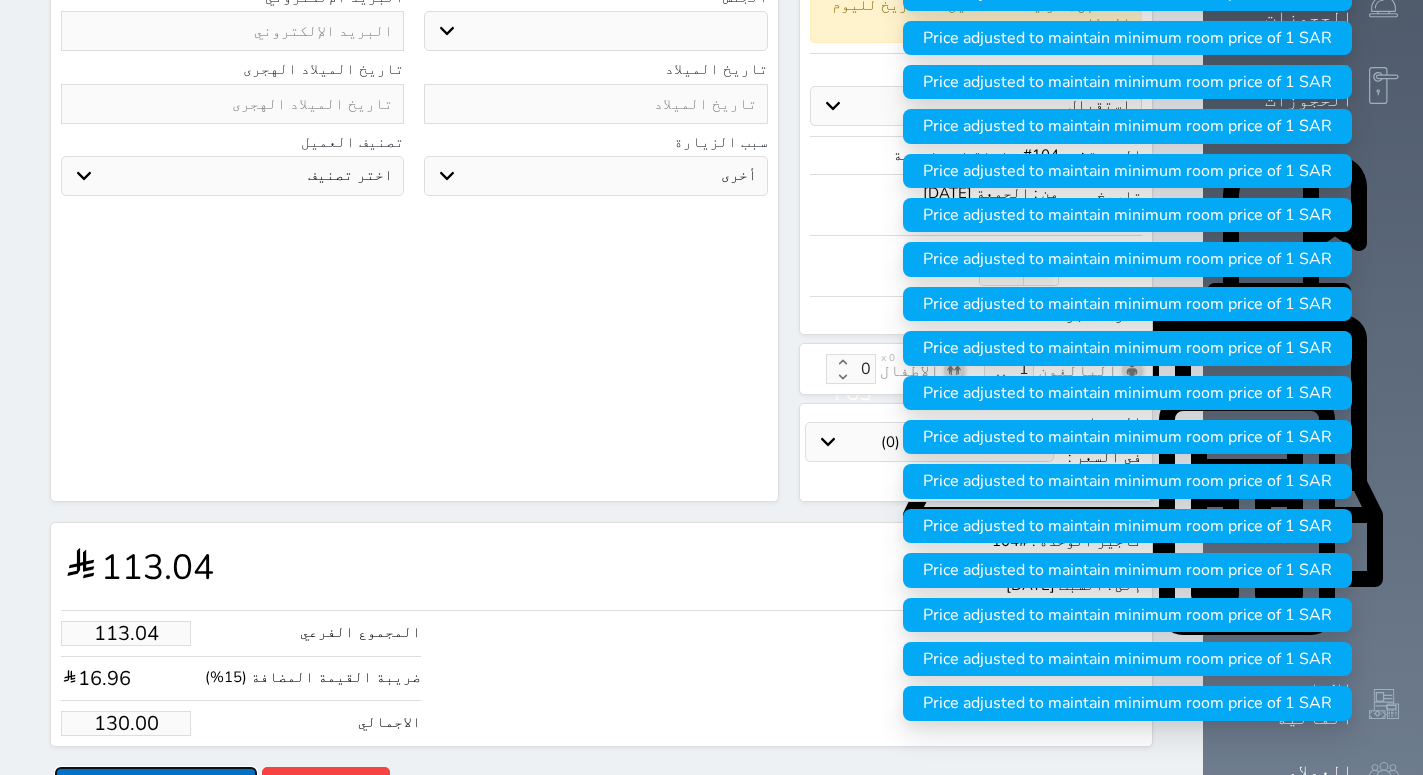 click on "حجز" at bounding box center (156, 784) 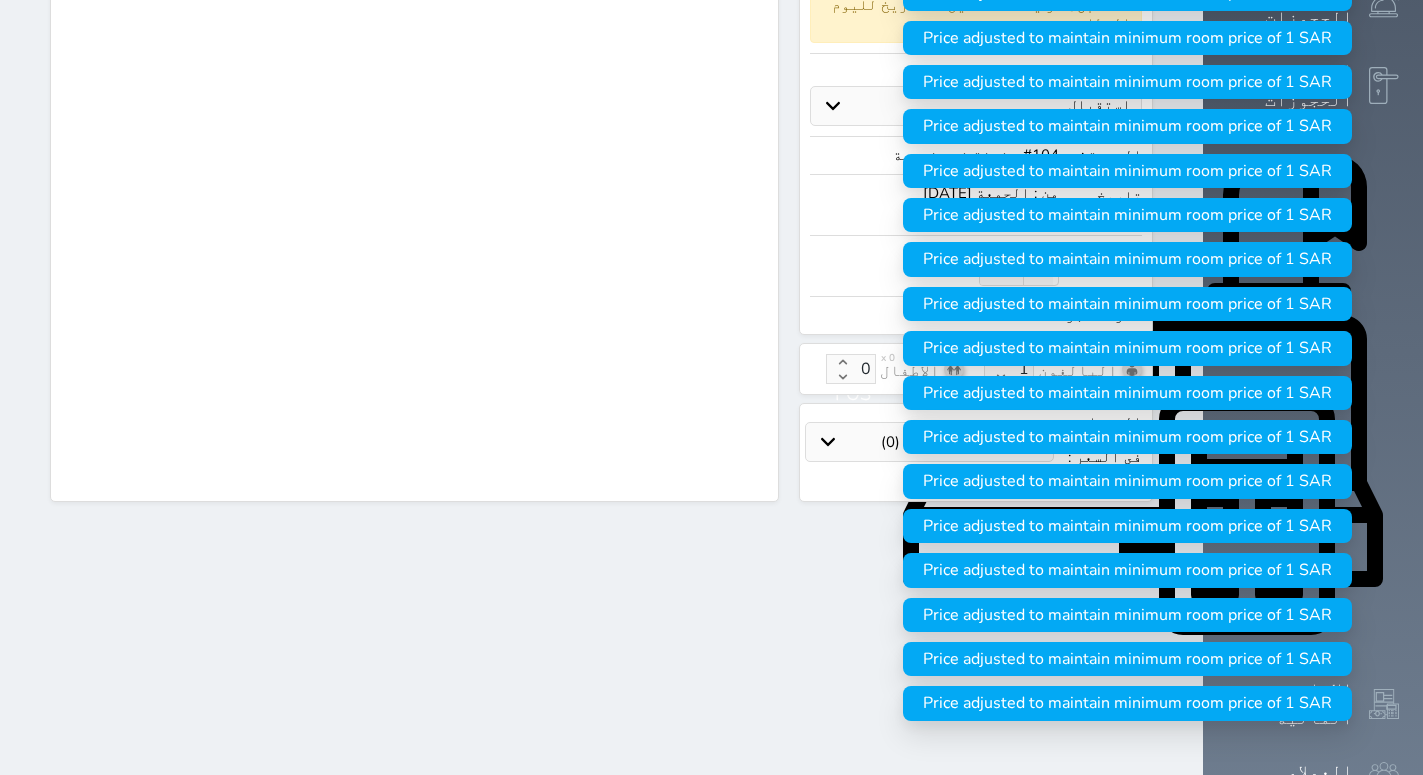 scroll, scrollTop: 510, scrollLeft: 0, axis: vertical 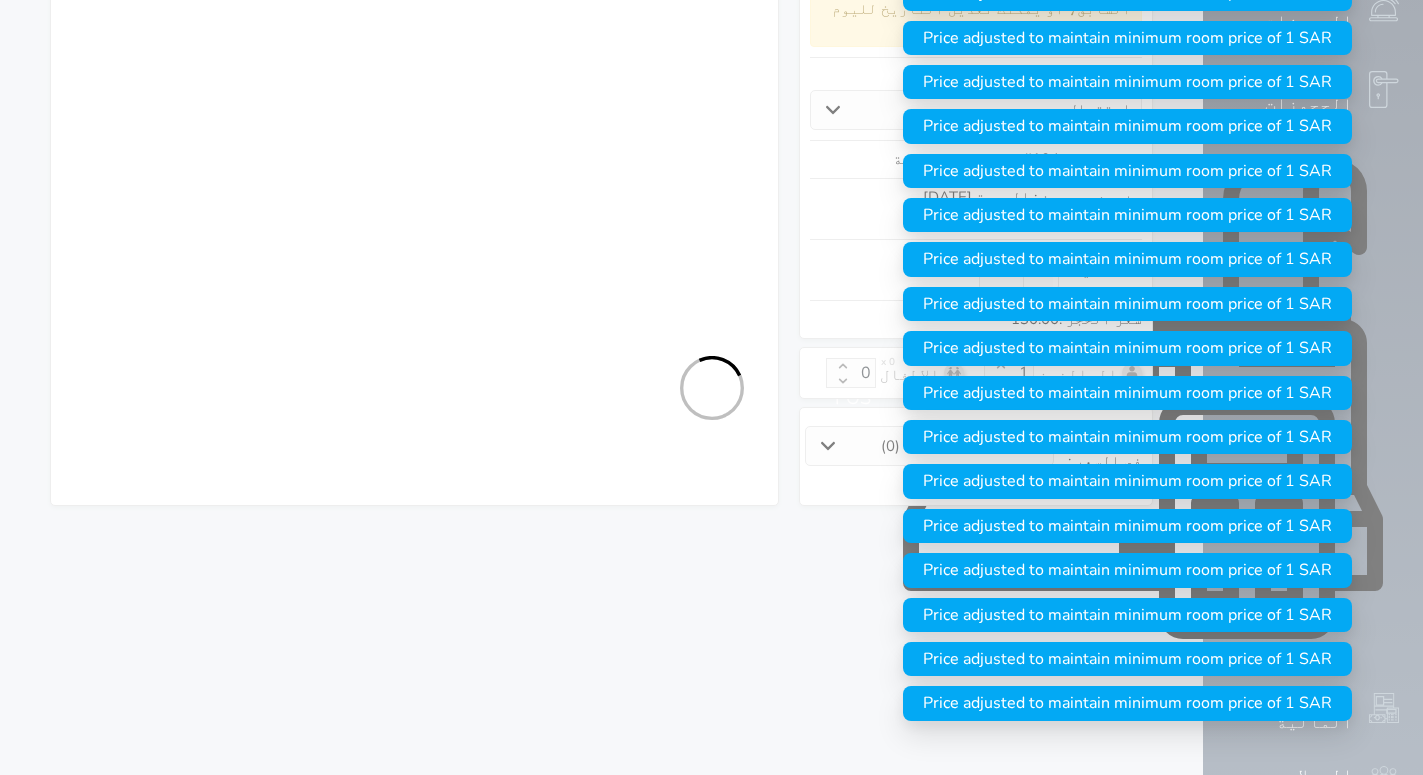 select on "1" 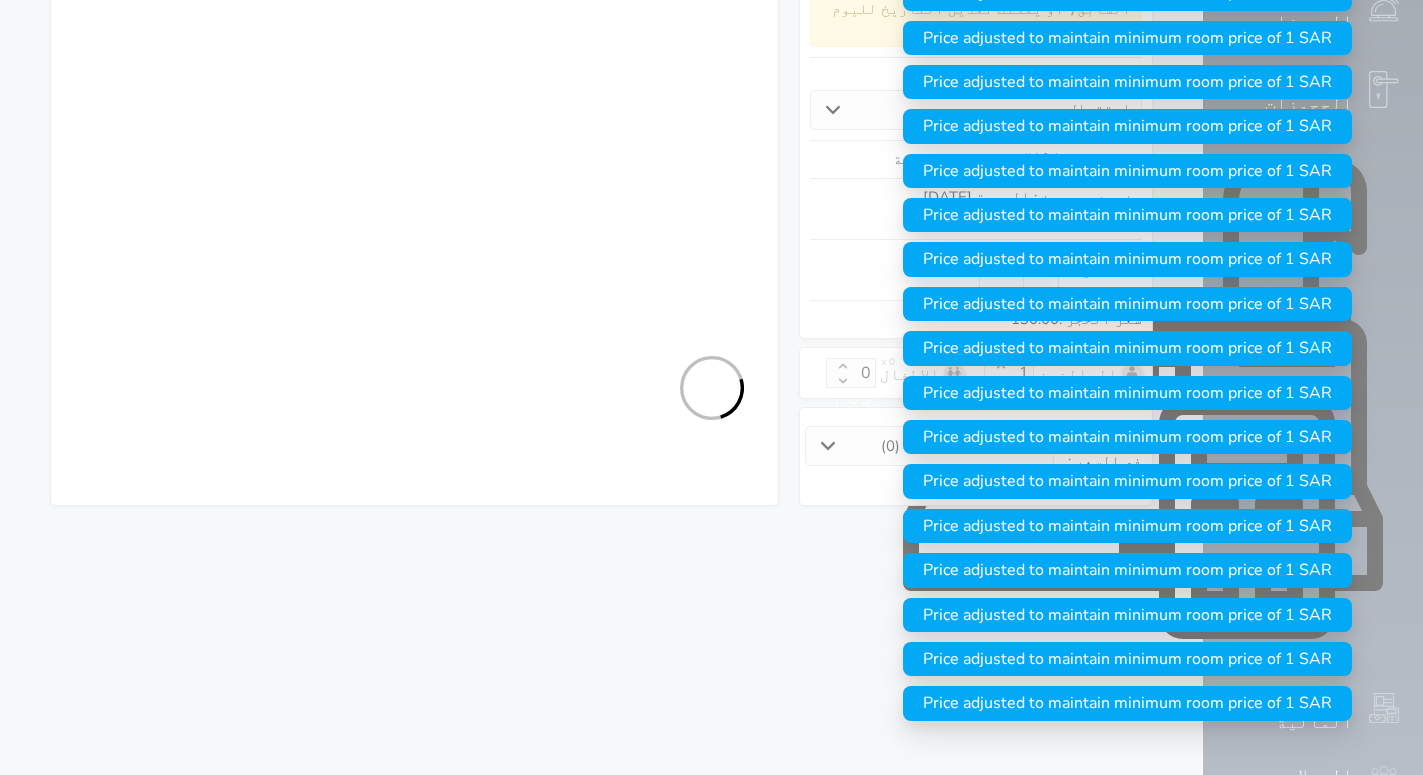 select on "113" 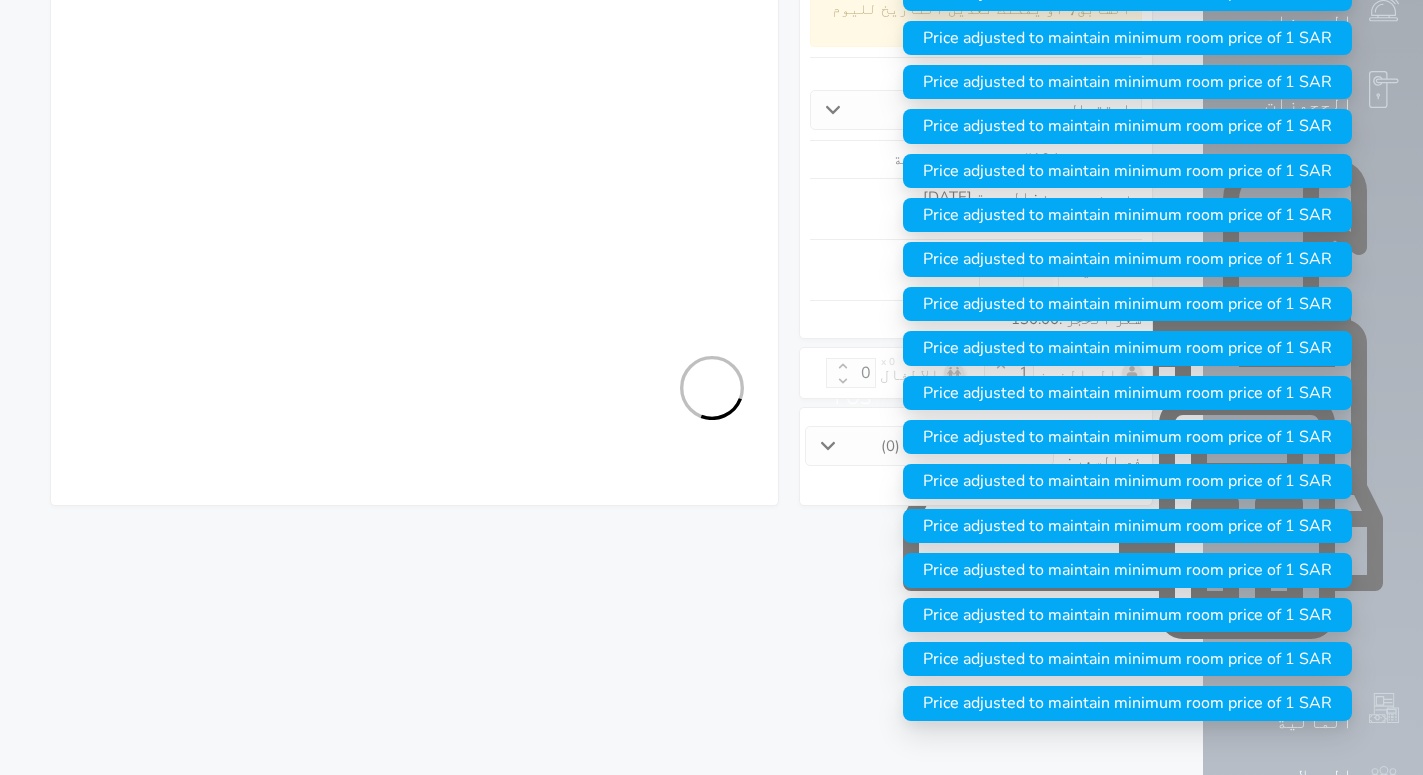 select on "1" 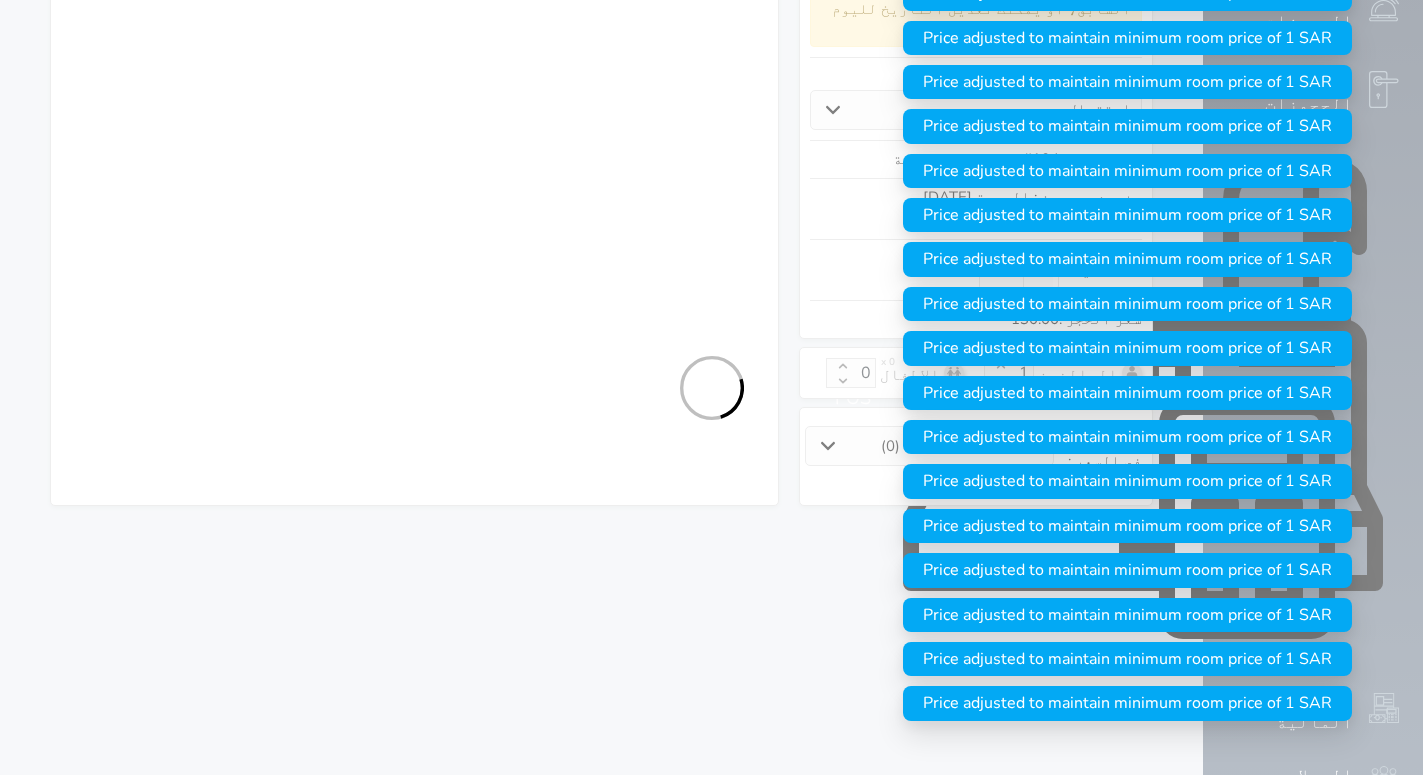 select on "7" 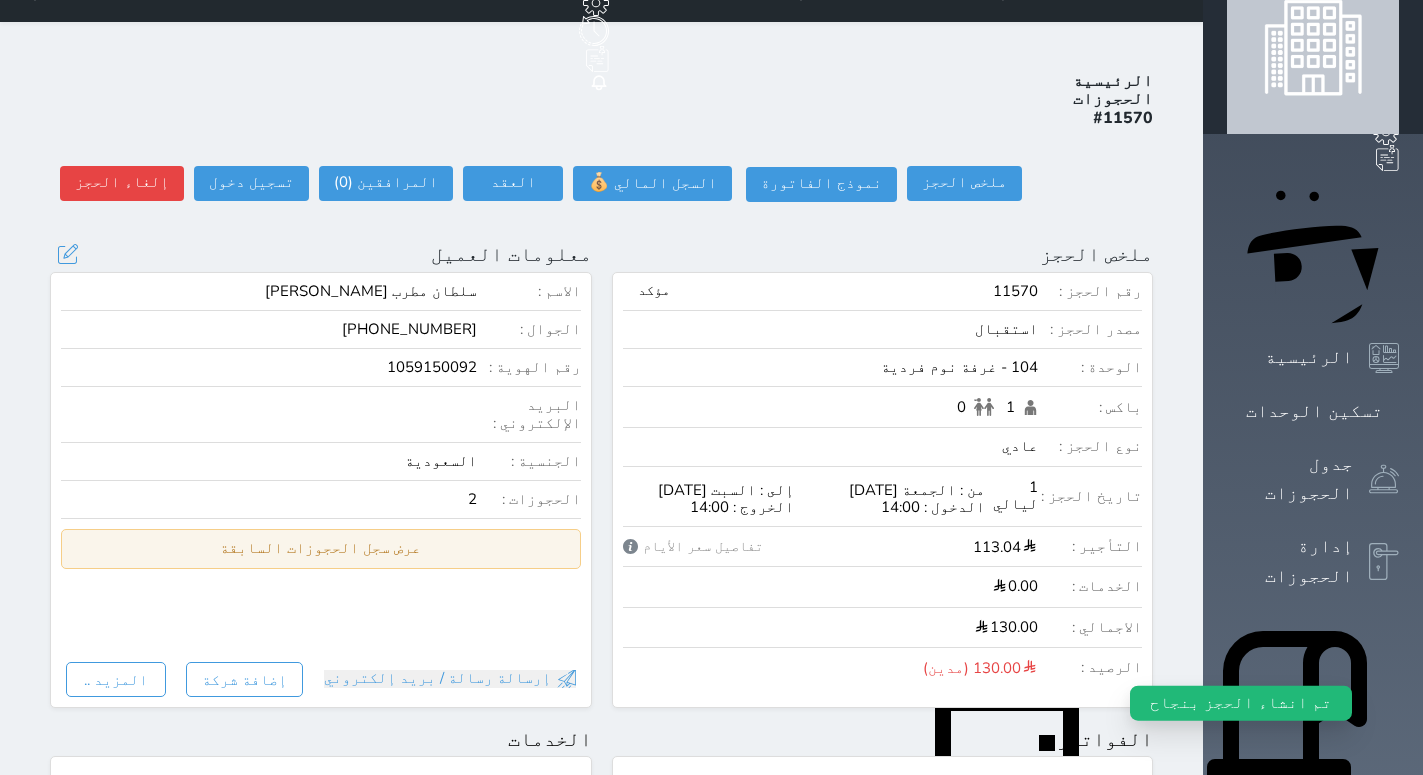 scroll, scrollTop: 0, scrollLeft: 0, axis: both 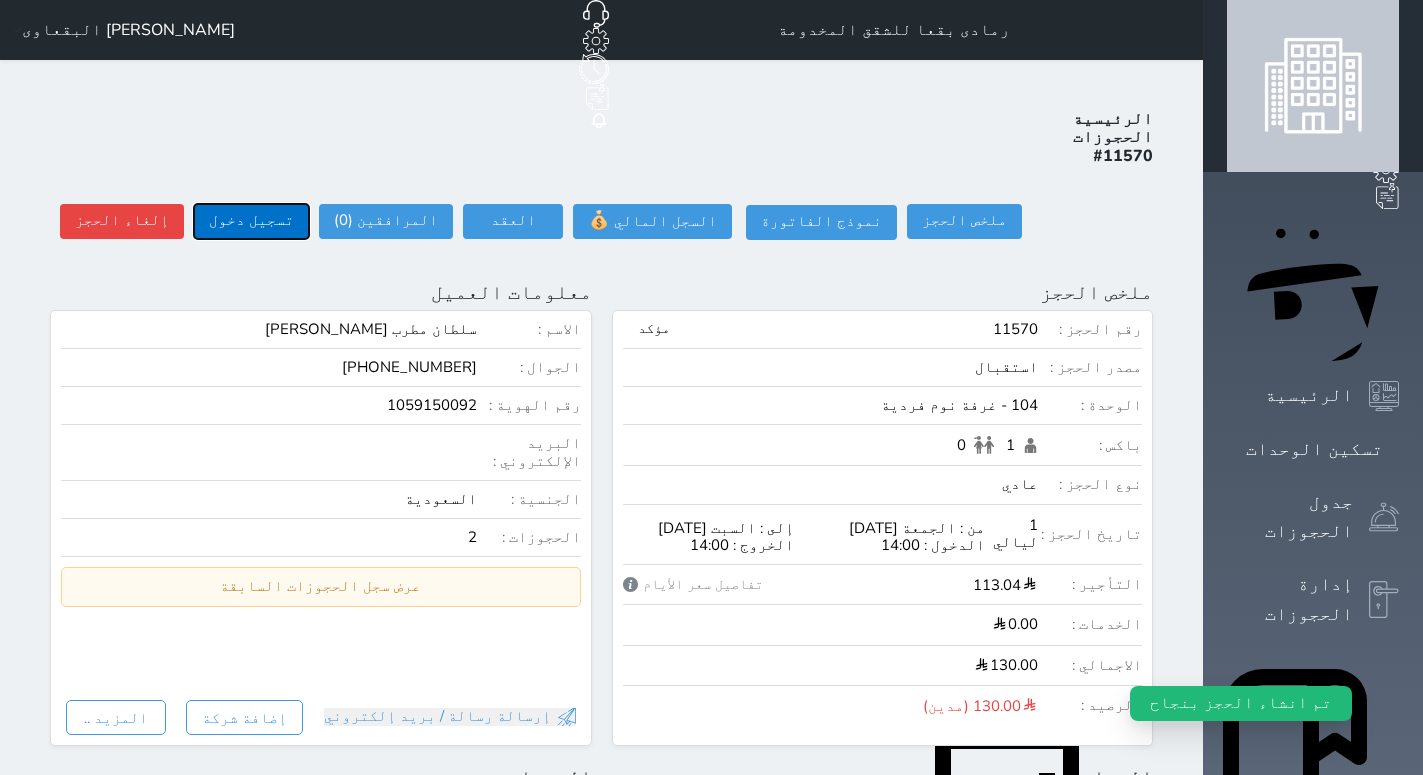 click on "تسجيل دخول" at bounding box center [251, 221] 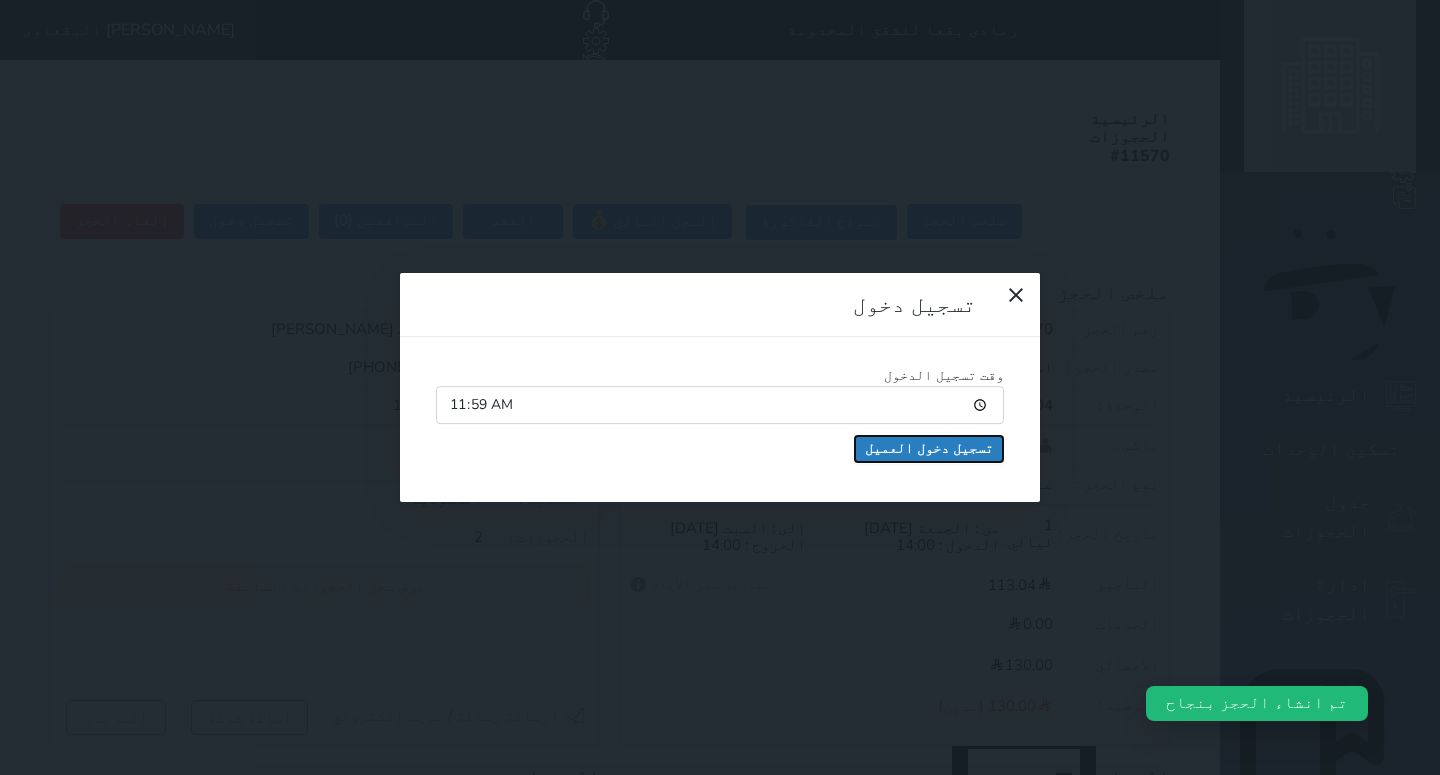 click on "تسجيل دخول العميل" at bounding box center (929, 449) 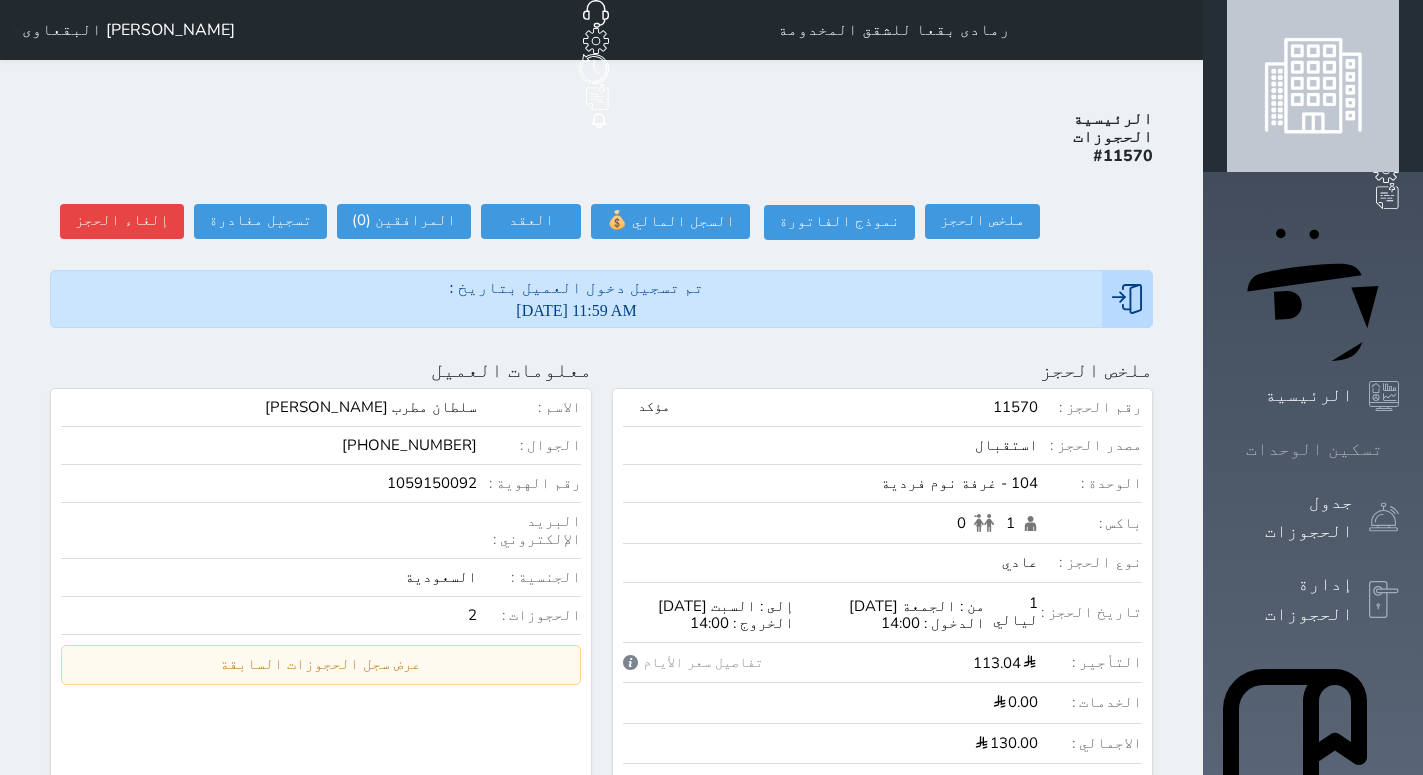 click on "تسكين الوحدات" at bounding box center (1314, 449) 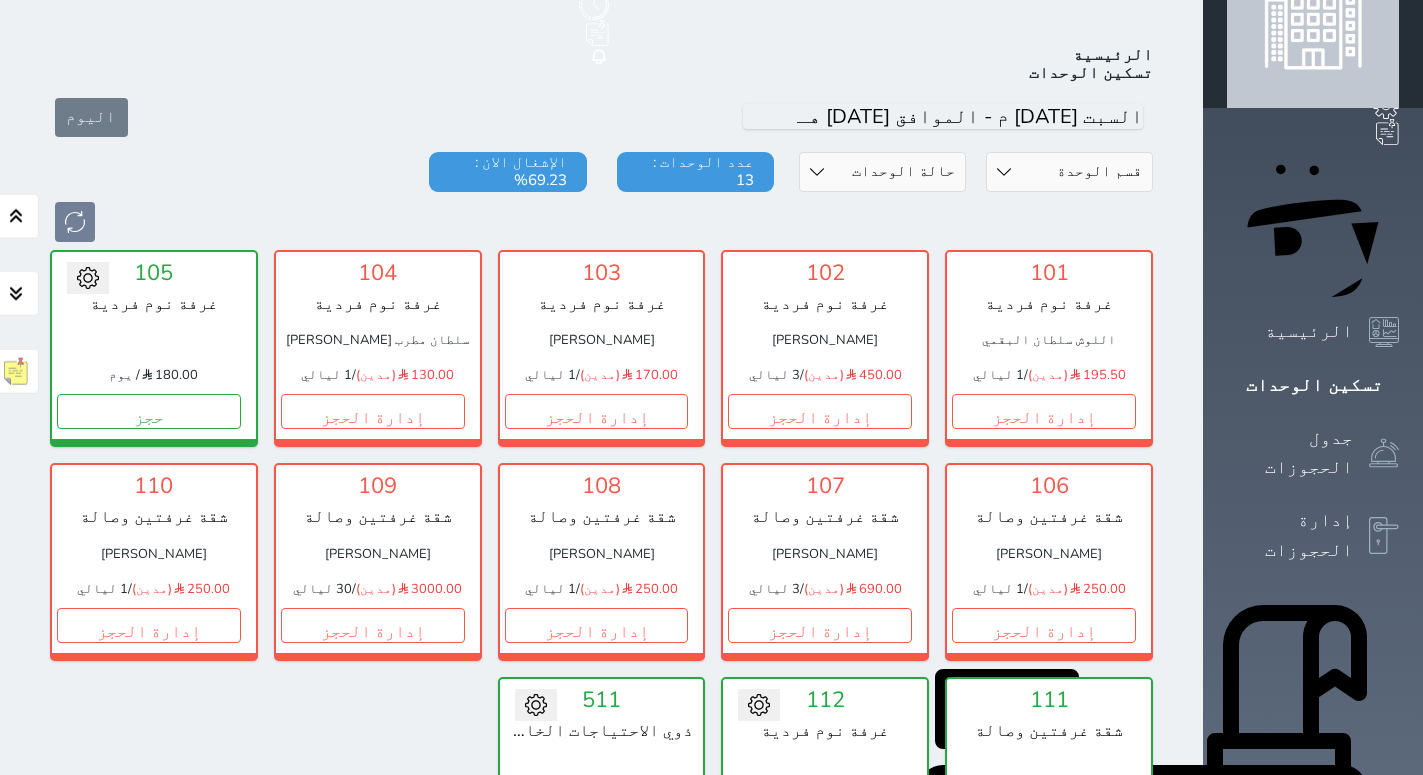 scroll, scrollTop: 78, scrollLeft: 0, axis: vertical 